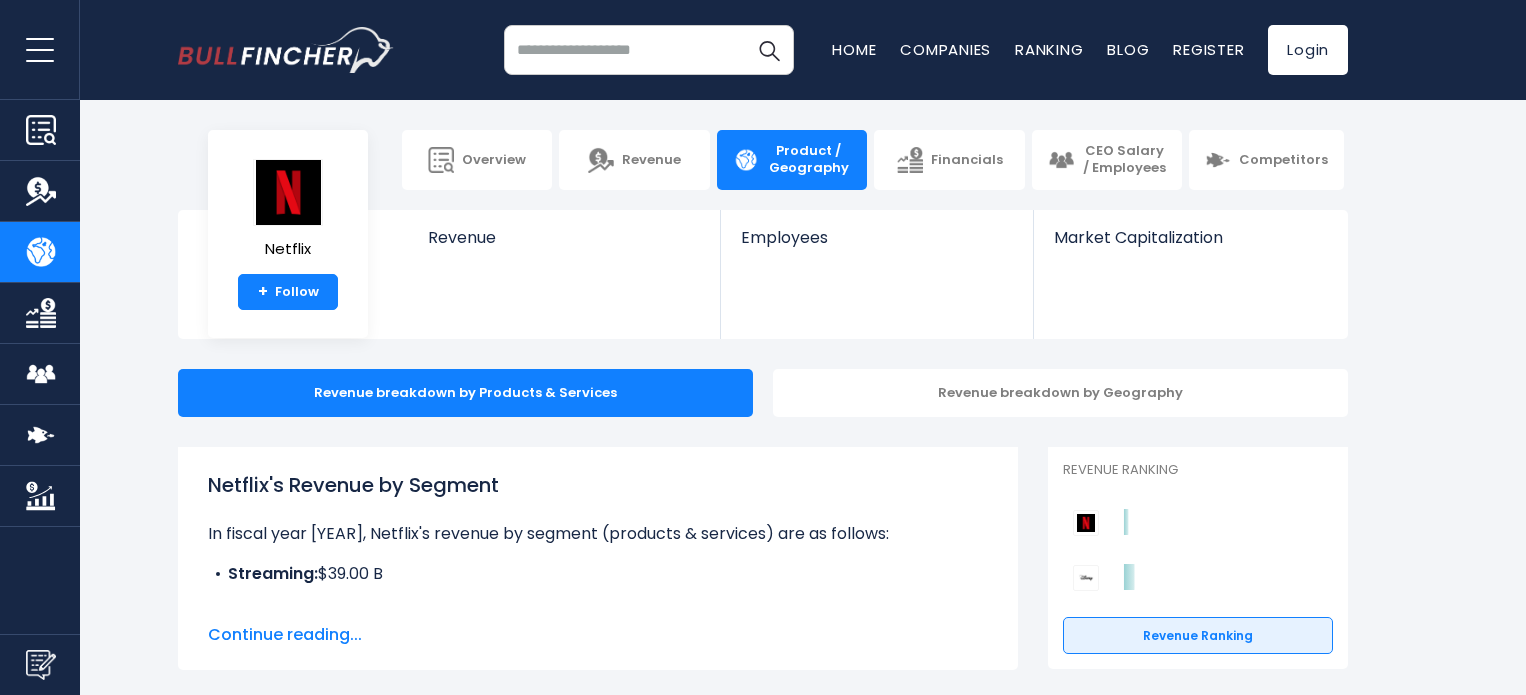 scroll, scrollTop: 0, scrollLeft: 0, axis: both 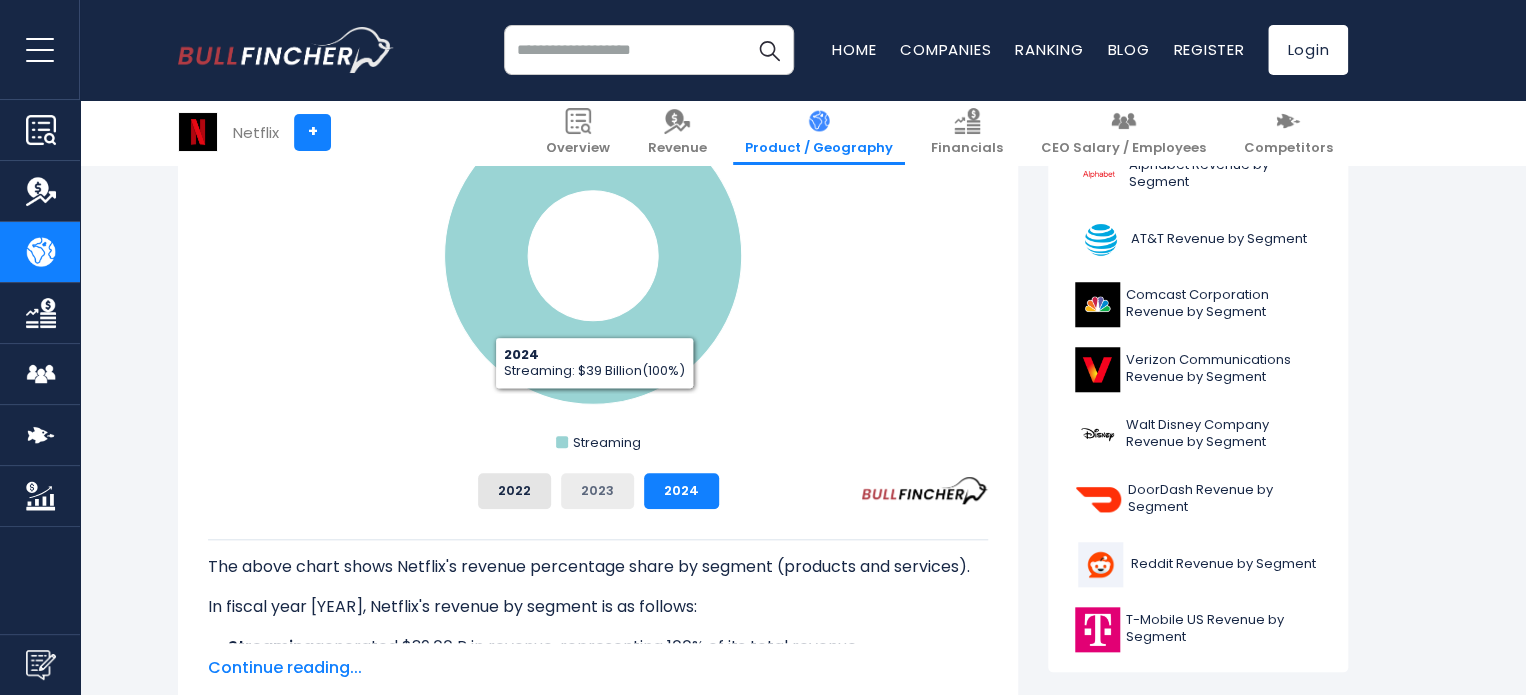 click on "2023" at bounding box center [597, 491] 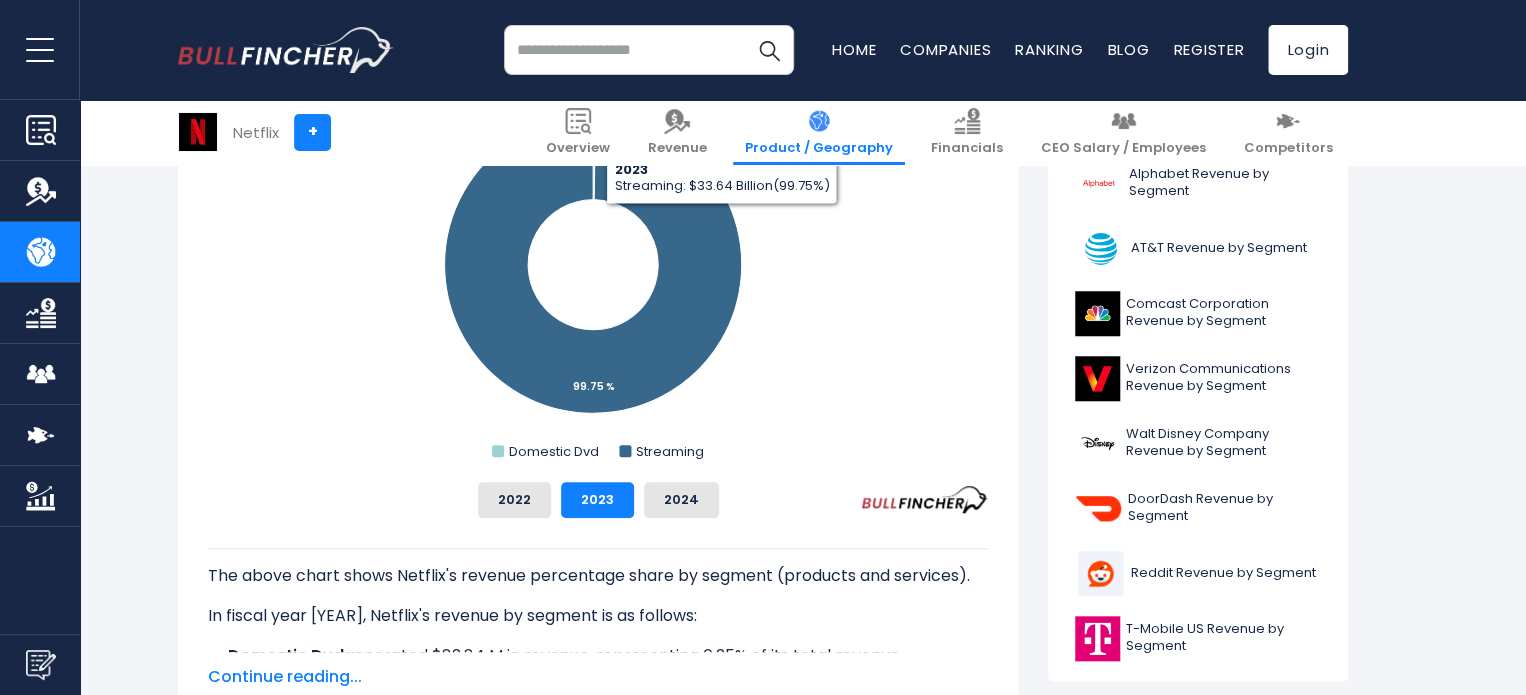 scroll, scrollTop: 666, scrollLeft: 0, axis: vertical 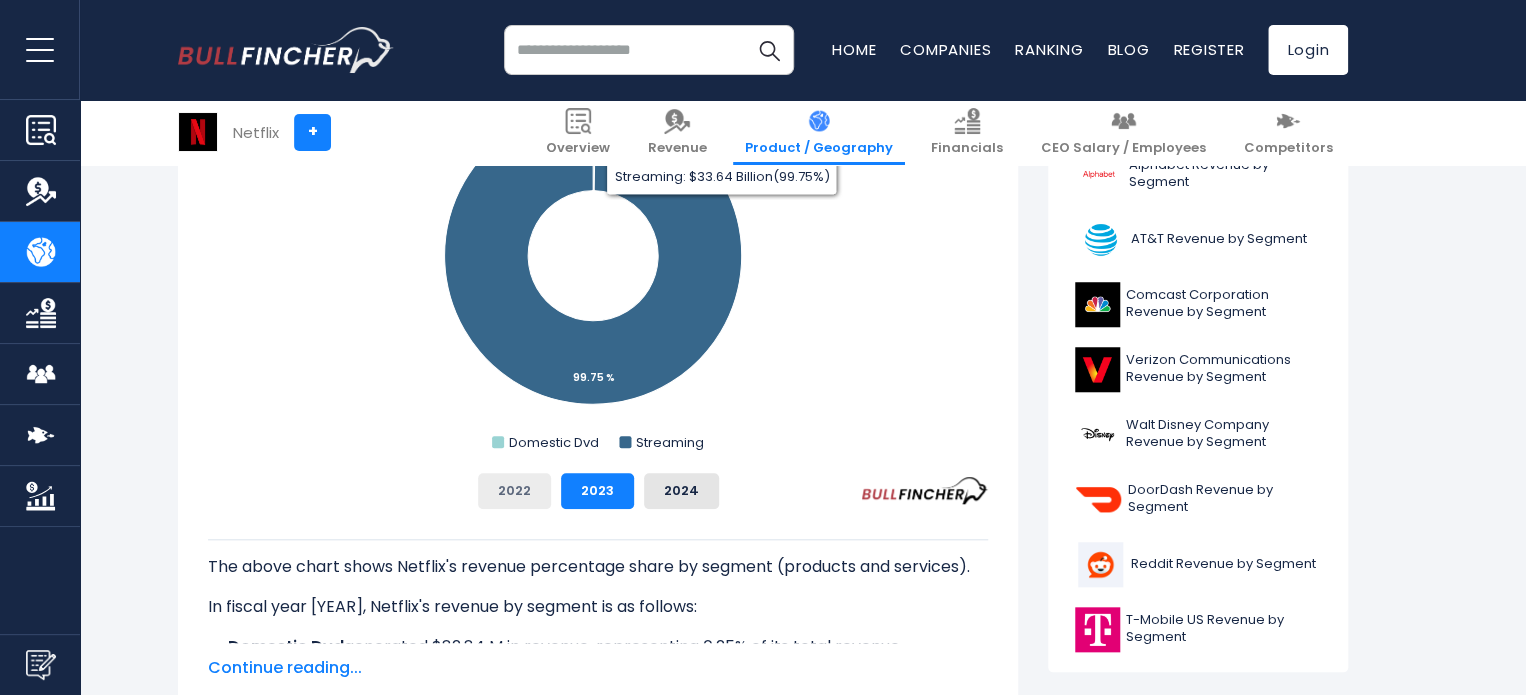 click on "2022" at bounding box center (514, 491) 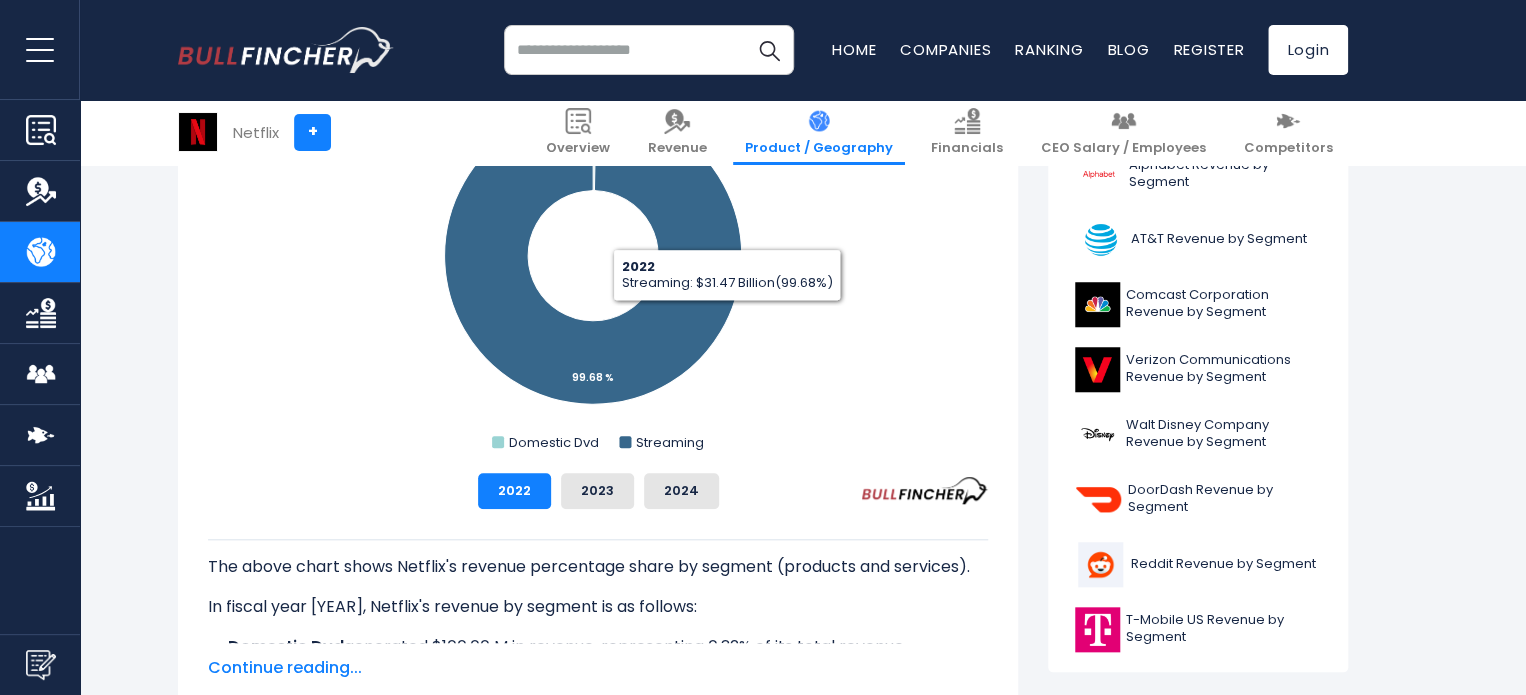 scroll, scrollTop: 533, scrollLeft: 0, axis: vertical 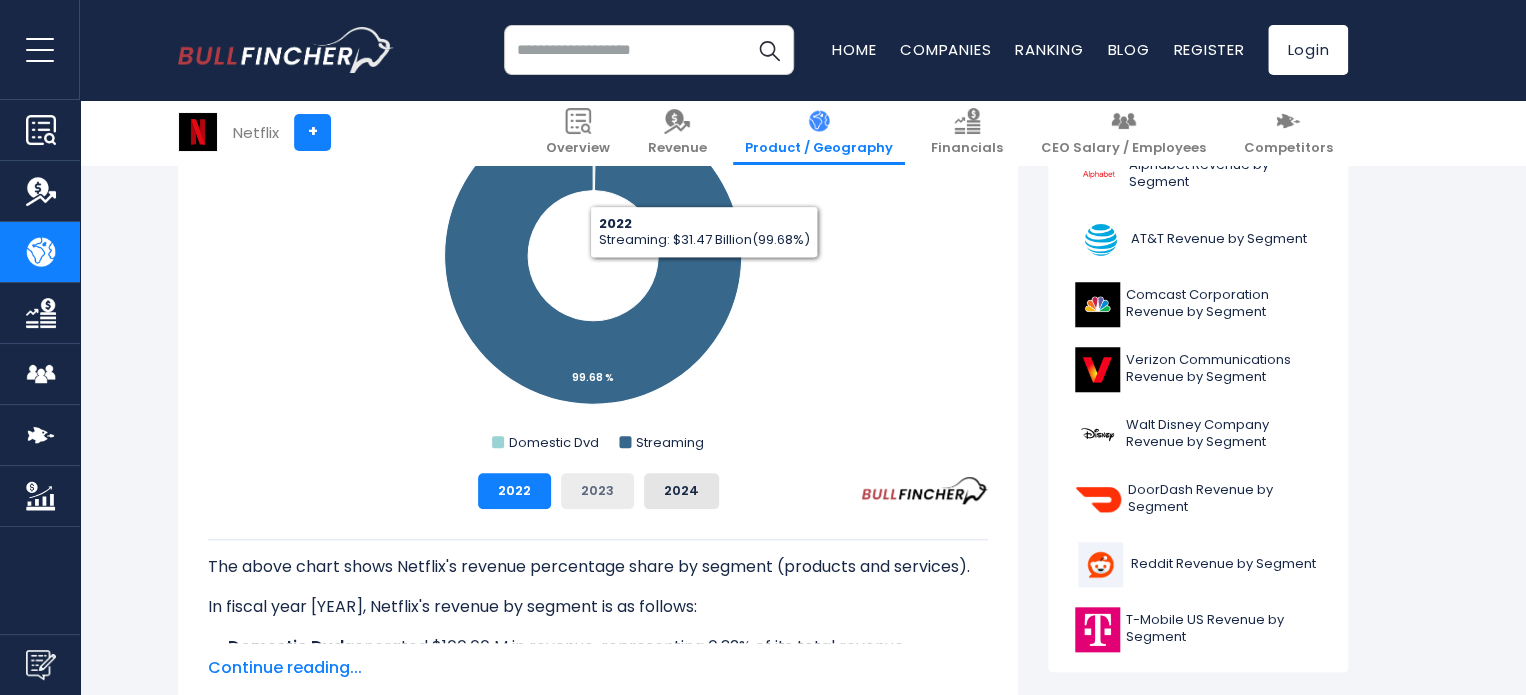 click on "2023" at bounding box center (597, 491) 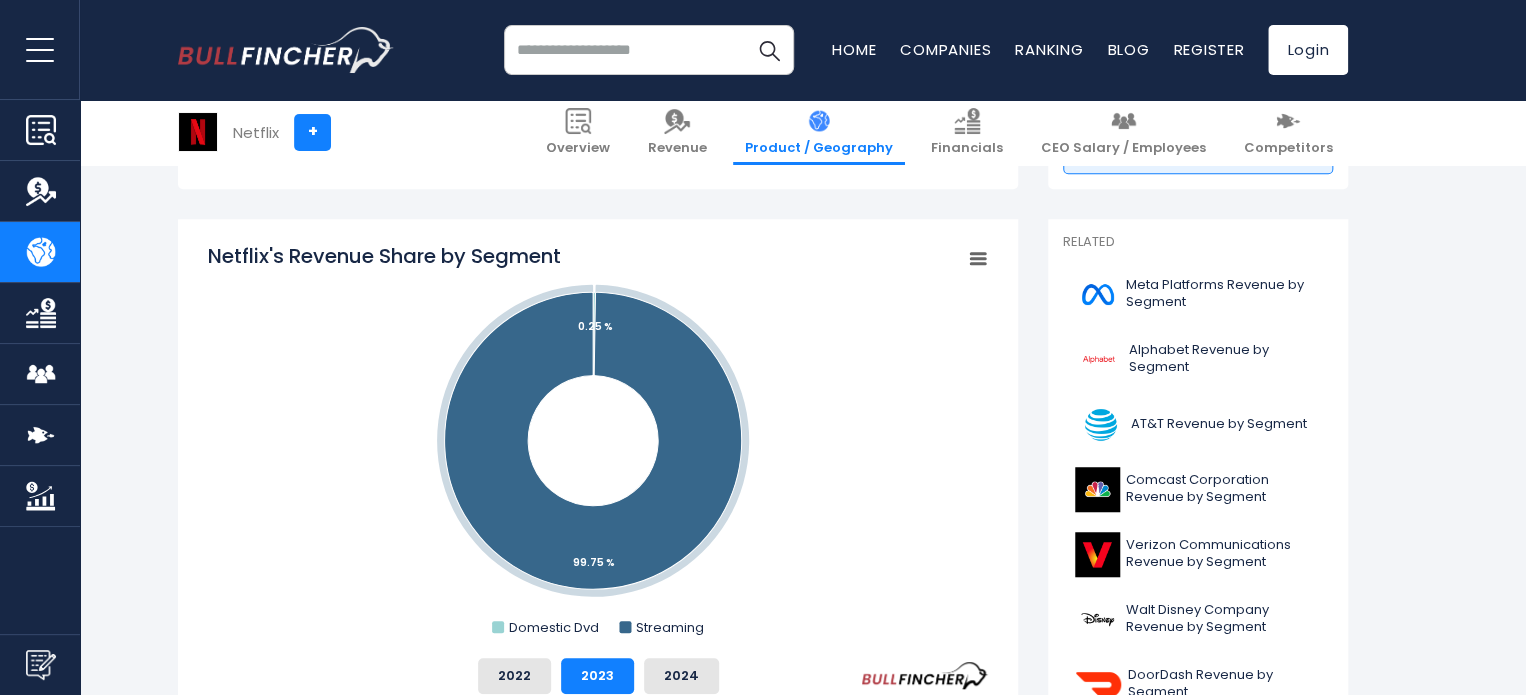 scroll, scrollTop: 400, scrollLeft: 0, axis: vertical 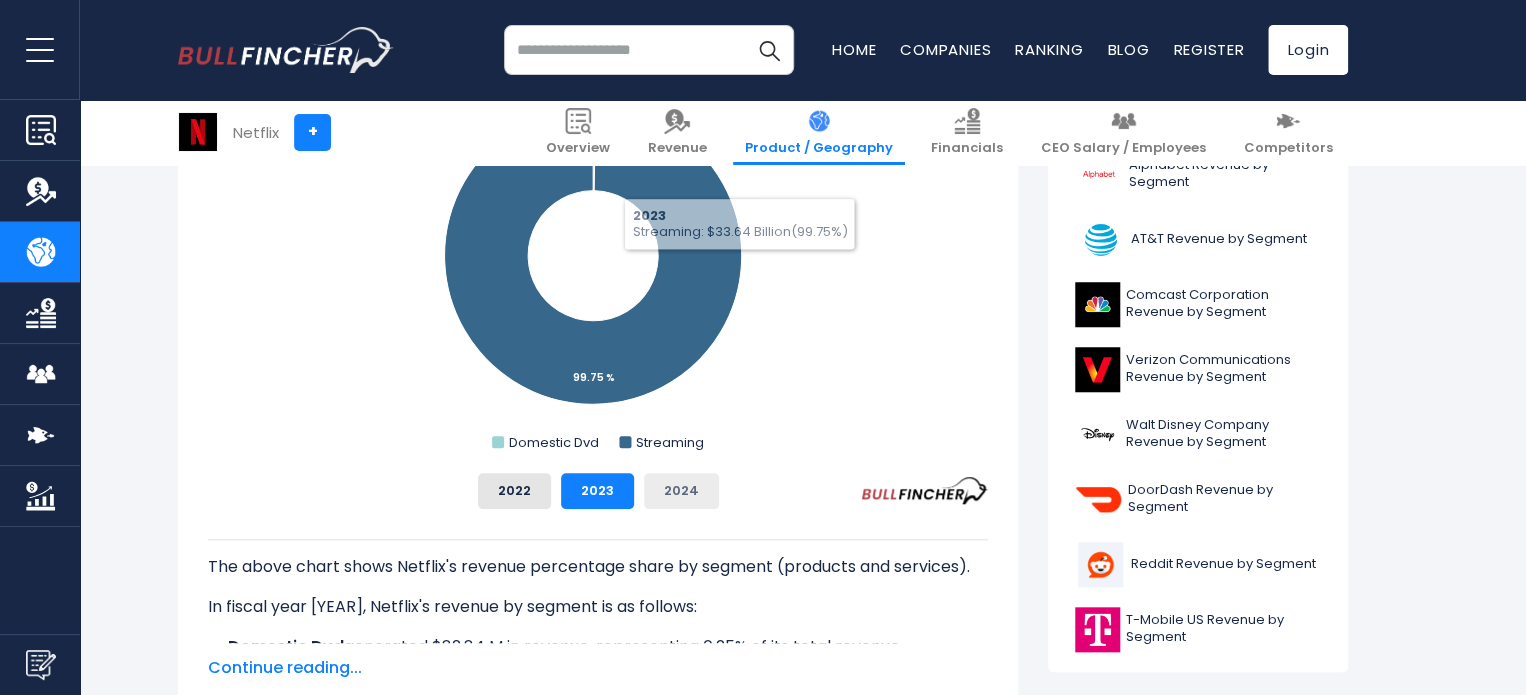 click on "2024" at bounding box center [681, 491] 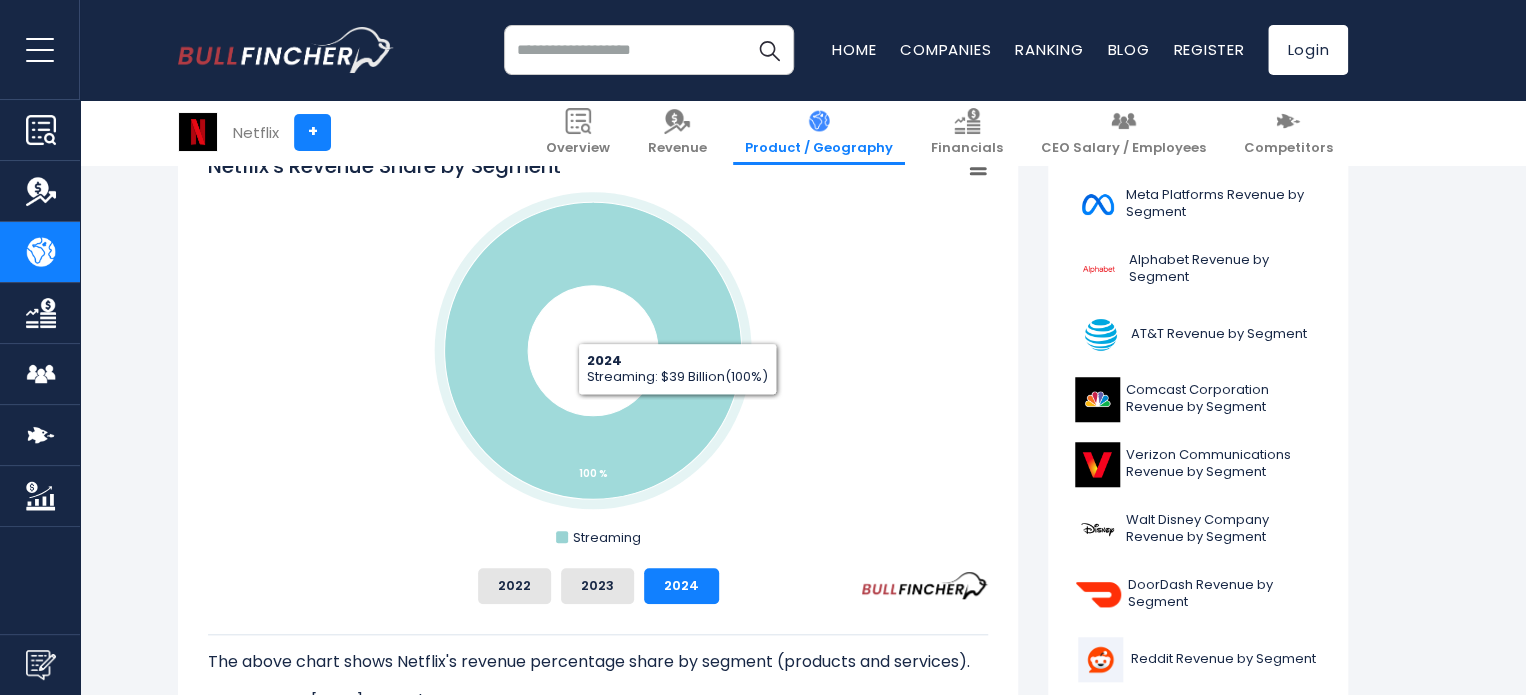 scroll, scrollTop: 533, scrollLeft: 0, axis: vertical 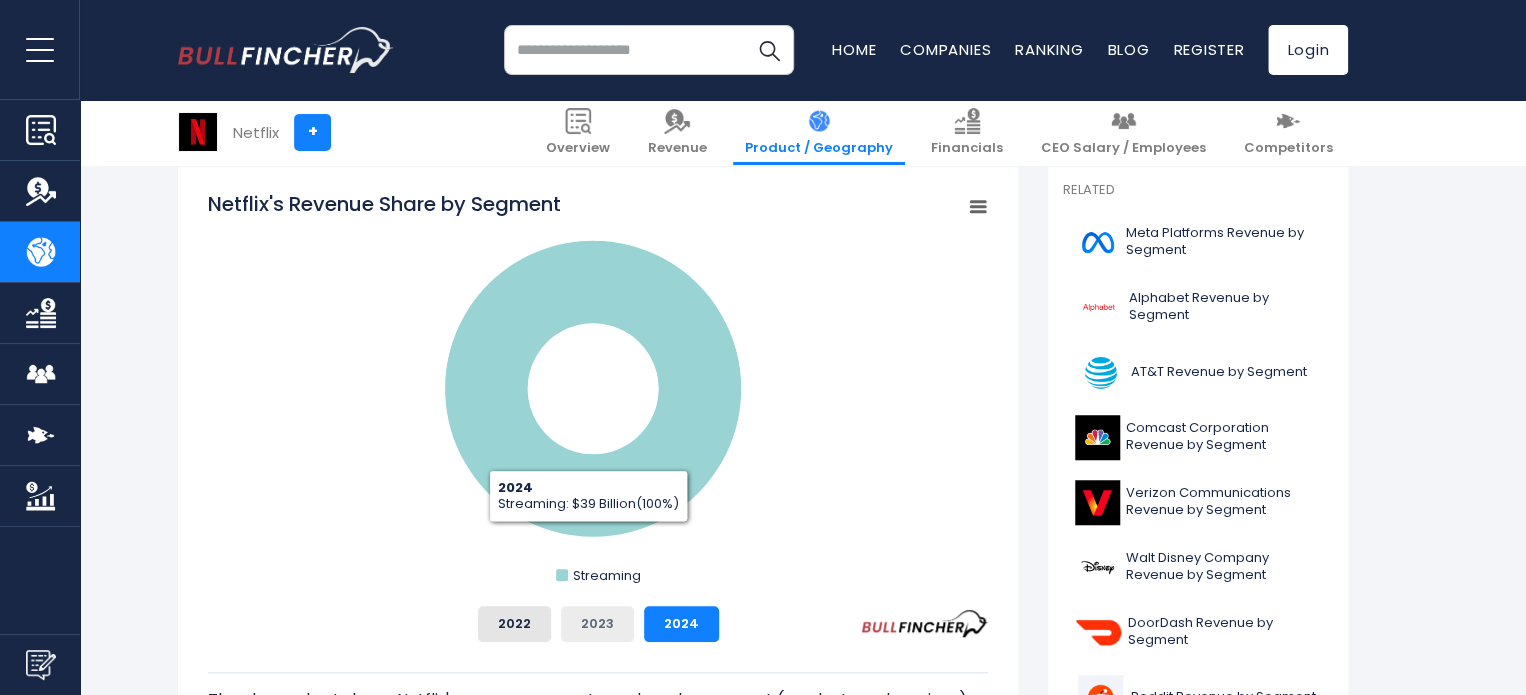 click on "2023" at bounding box center (597, 624) 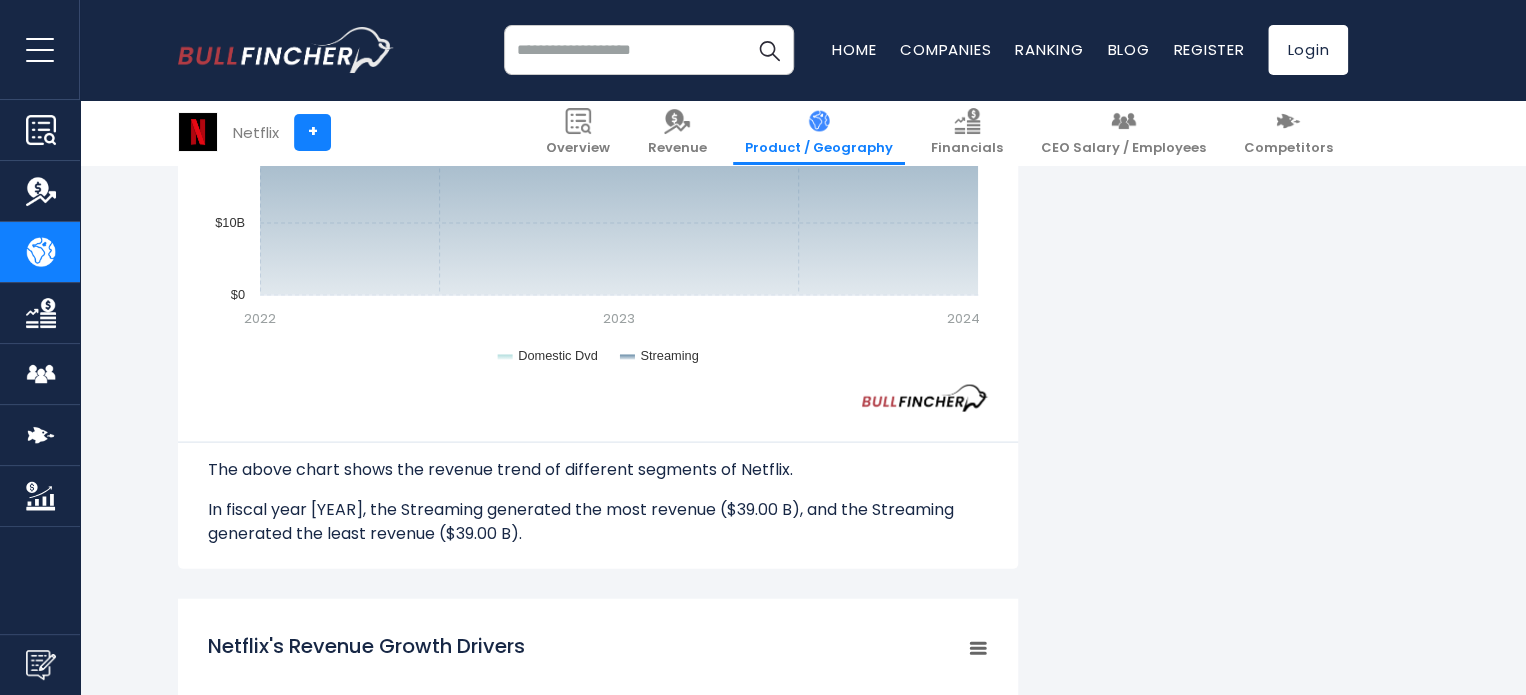 scroll, scrollTop: 1866, scrollLeft: 0, axis: vertical 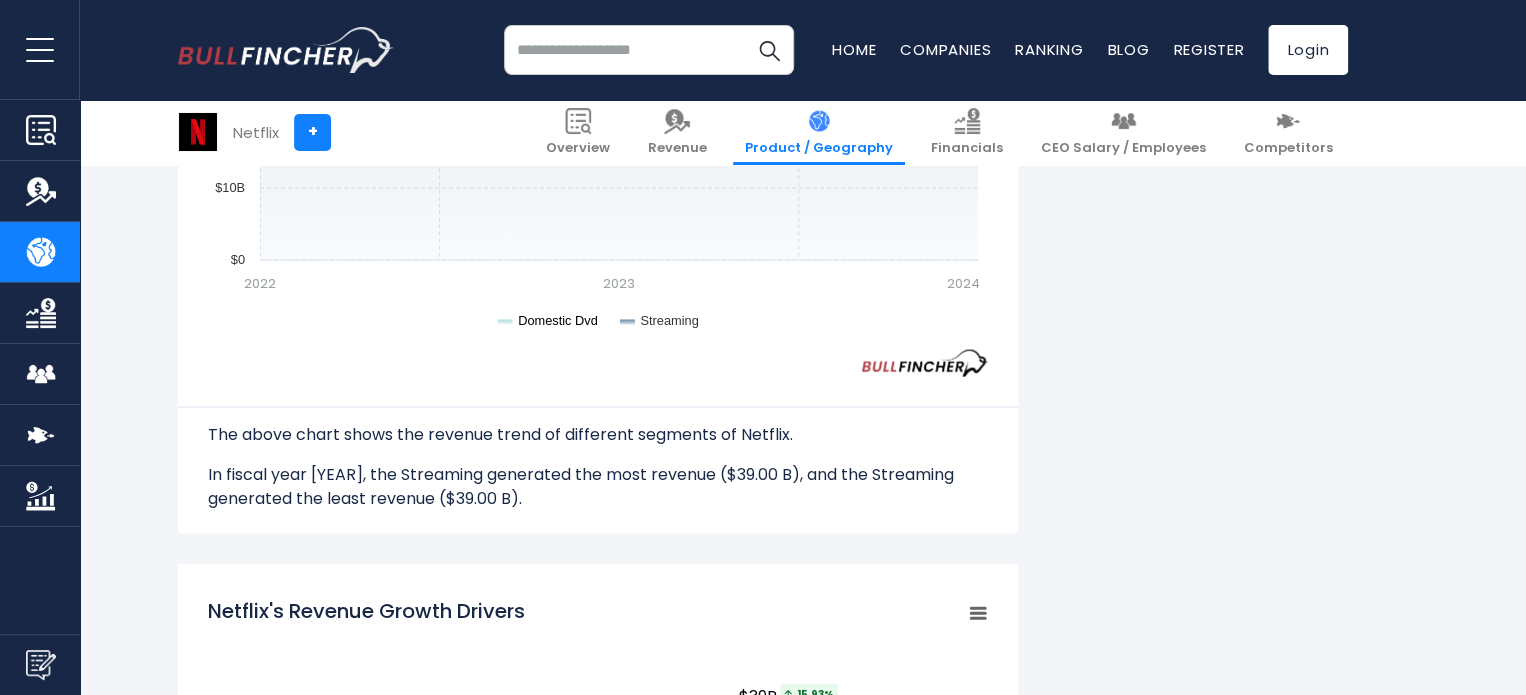 click on "Domestic Dvd" 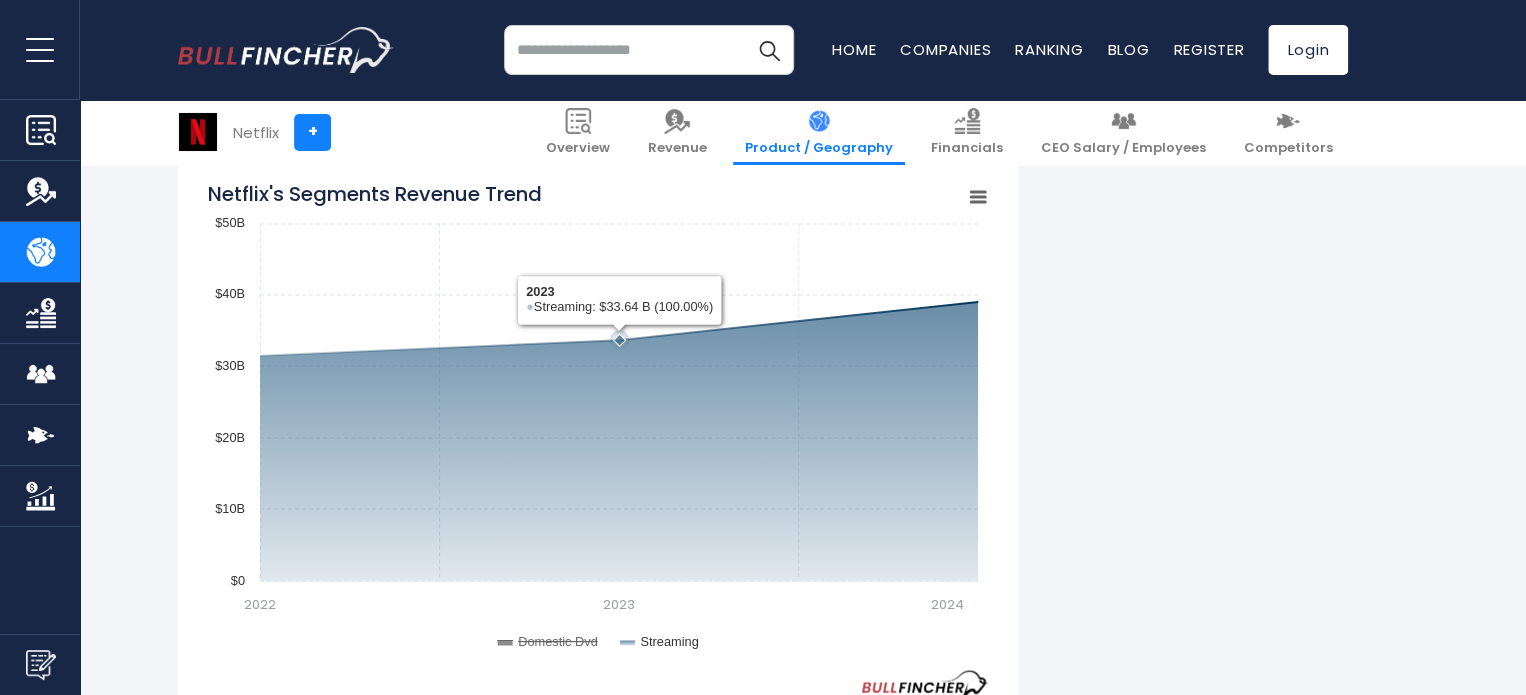 scroll, scrollTop: 1600, scrollLeft: 0, axis: vertical 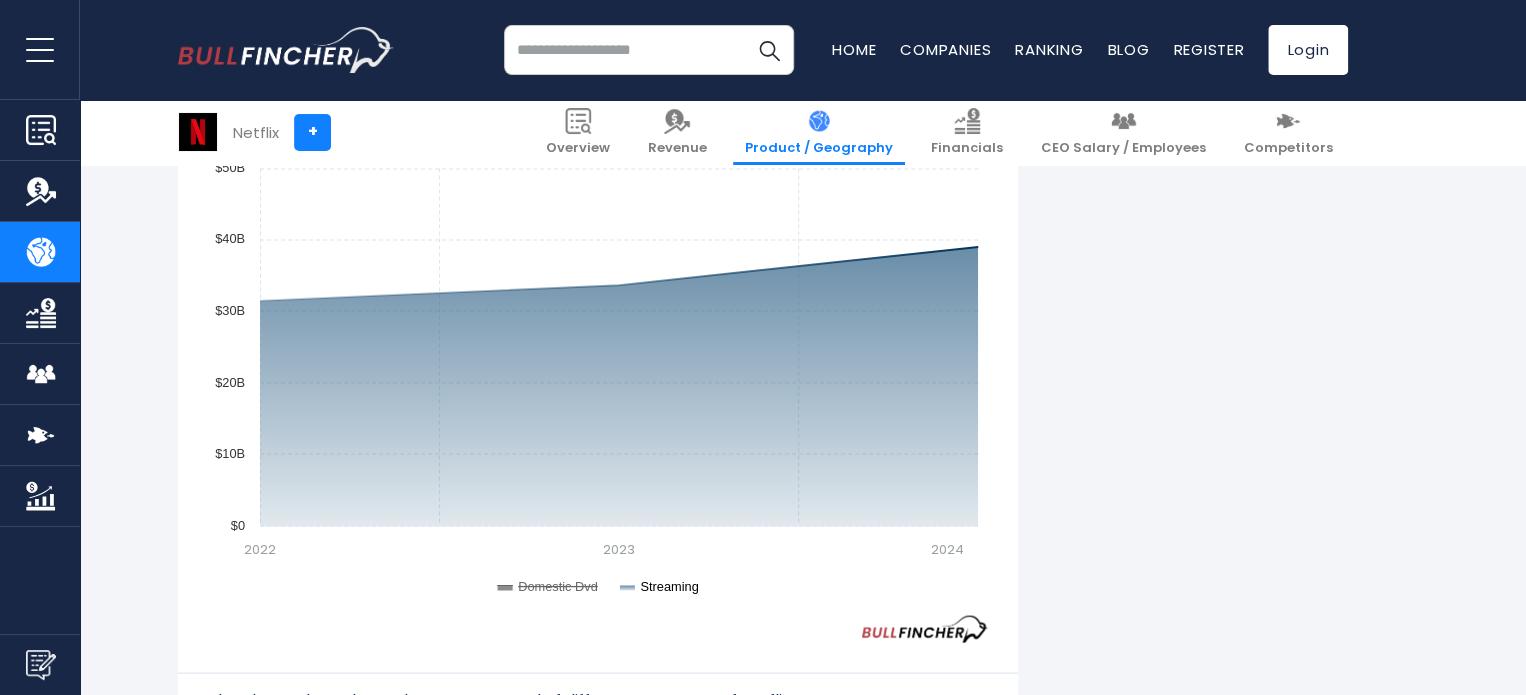 click on "Streaming" 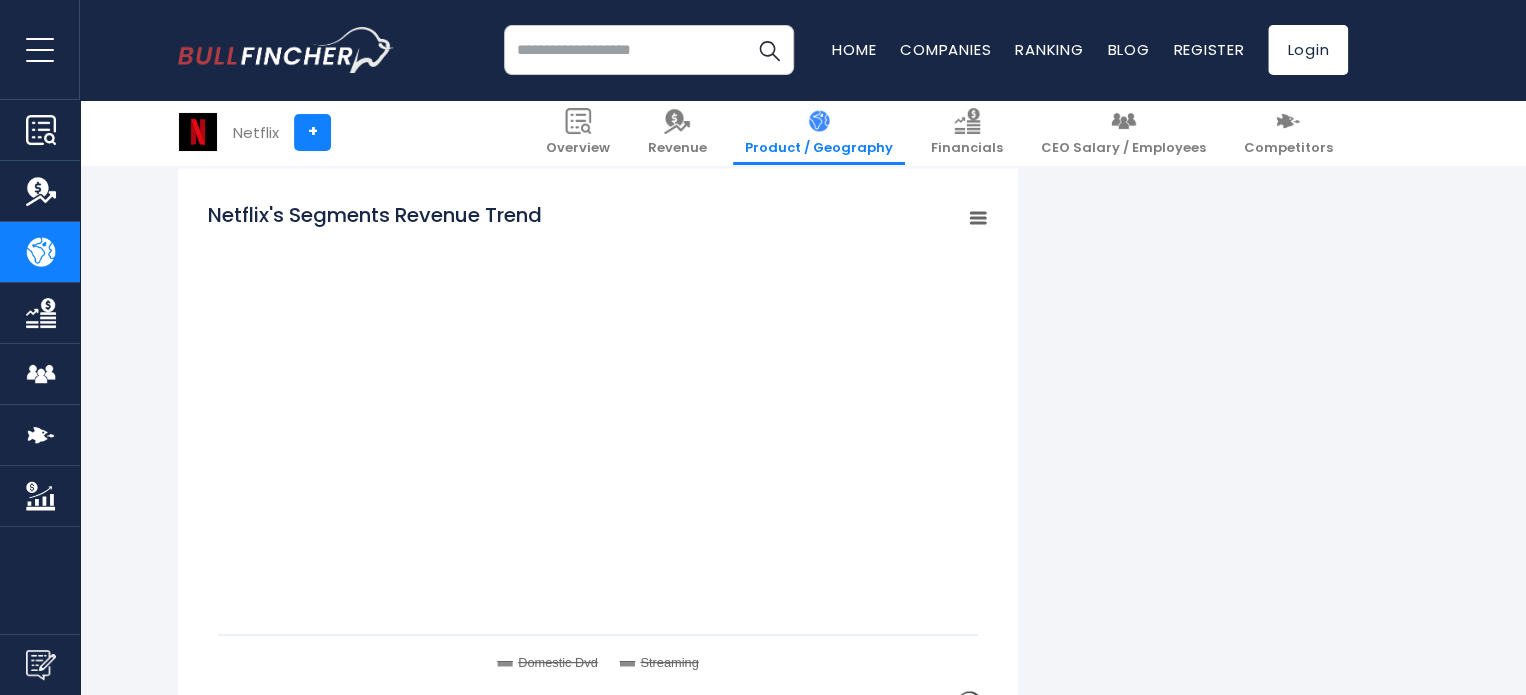 scroll, scrollTop: 1733, scrollLeft: 0, axis: vertical 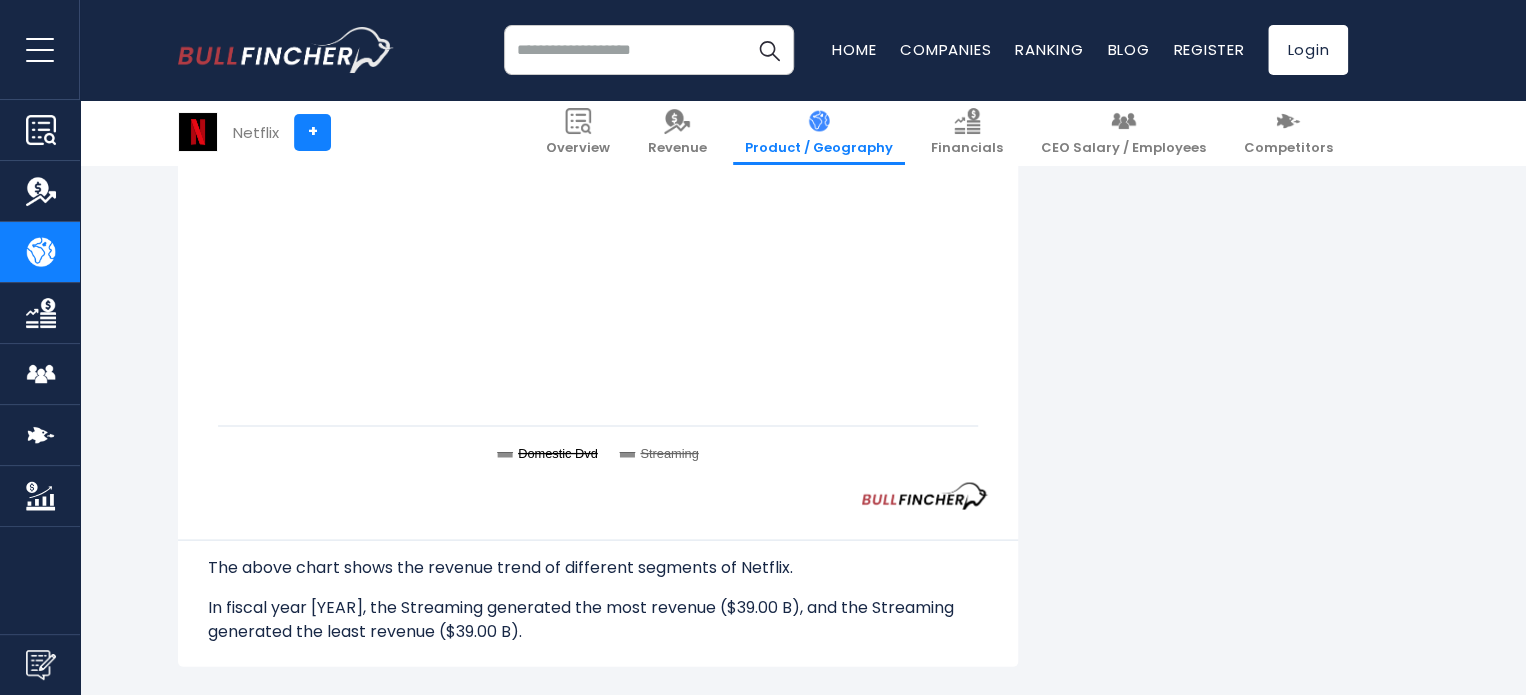 click on "Domestic Dvd" 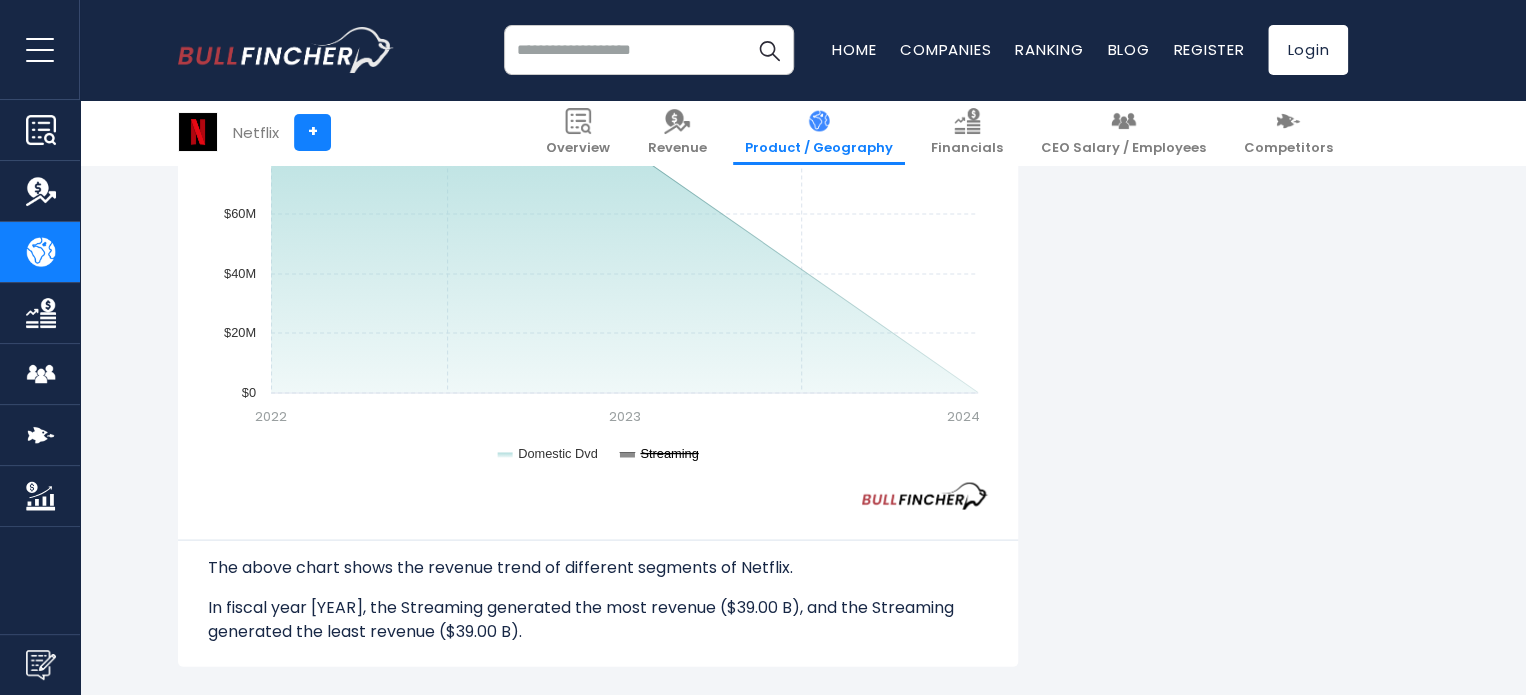 click on "Streaming" 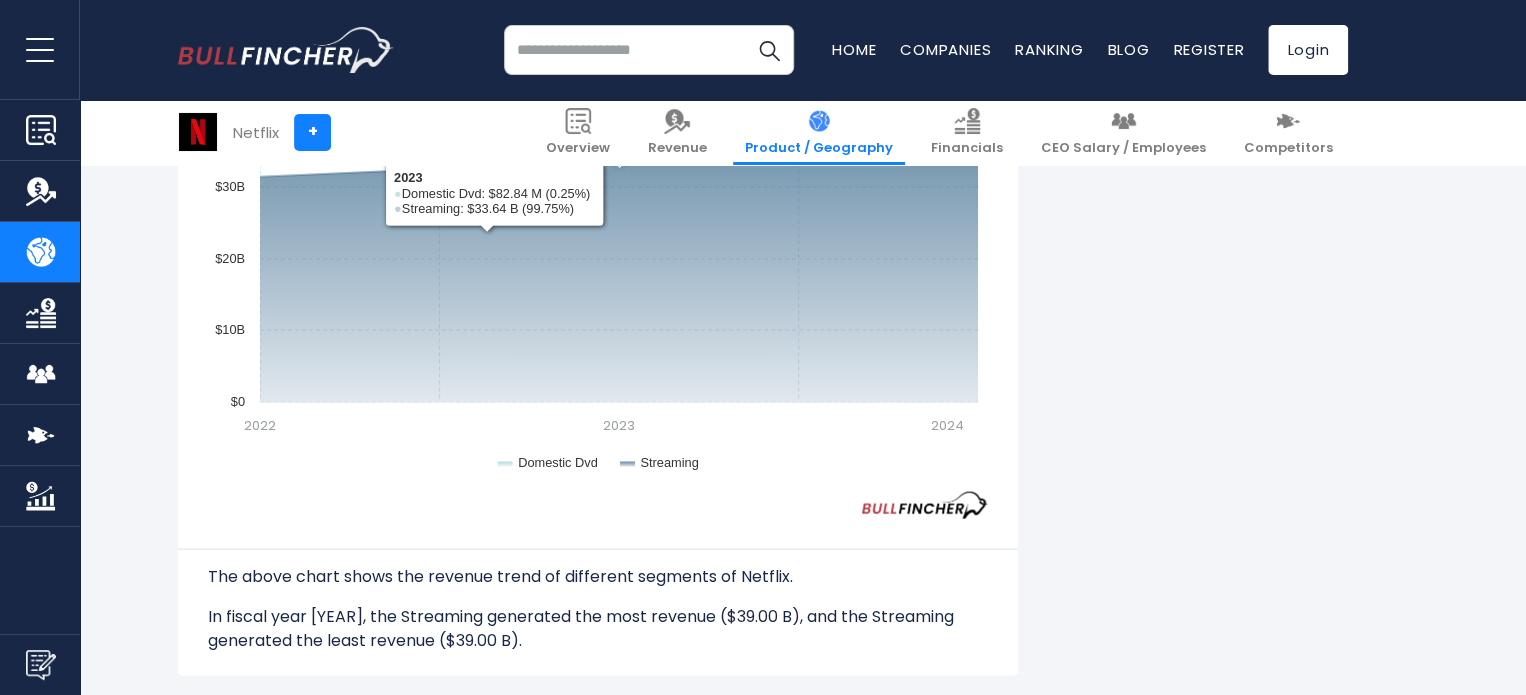 scroll, scrollTop: 1733, scrollLeft: 0, axis: vertical 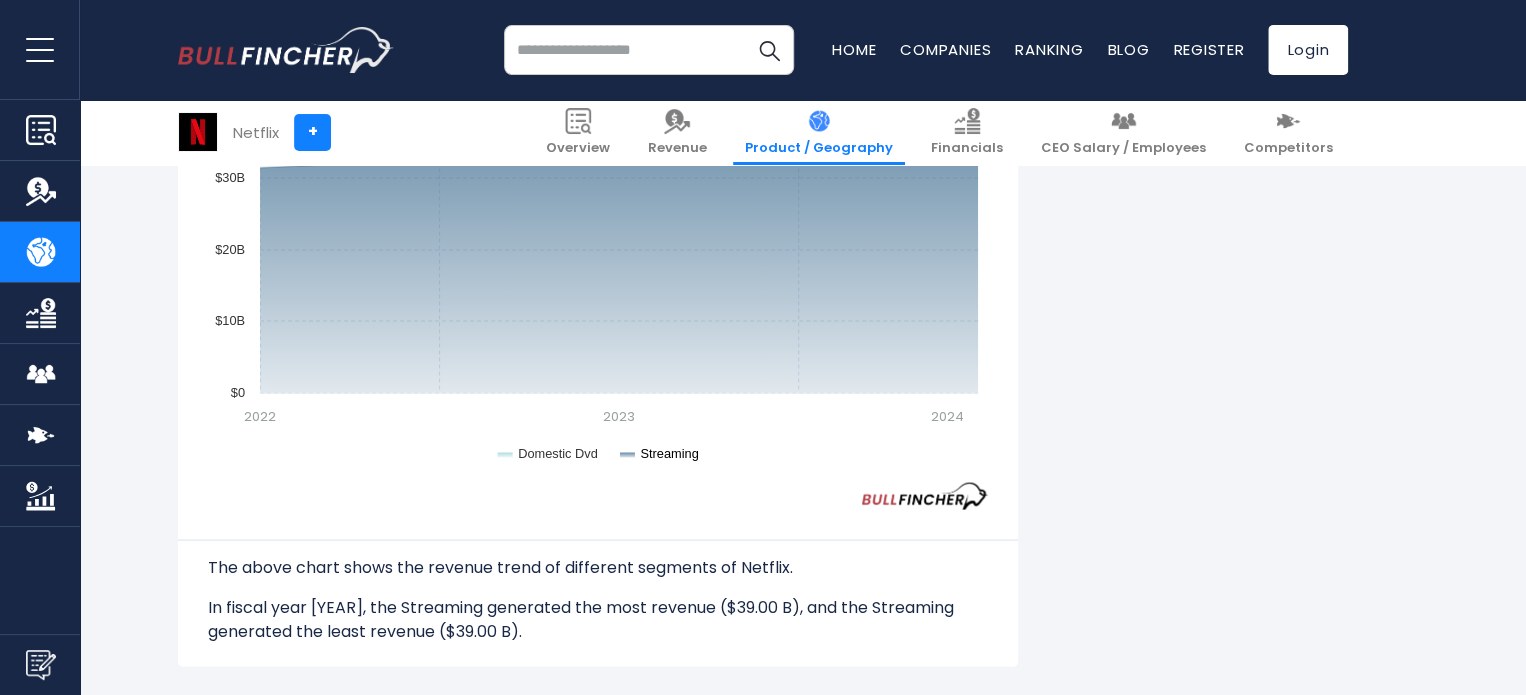 click on "Streaming" 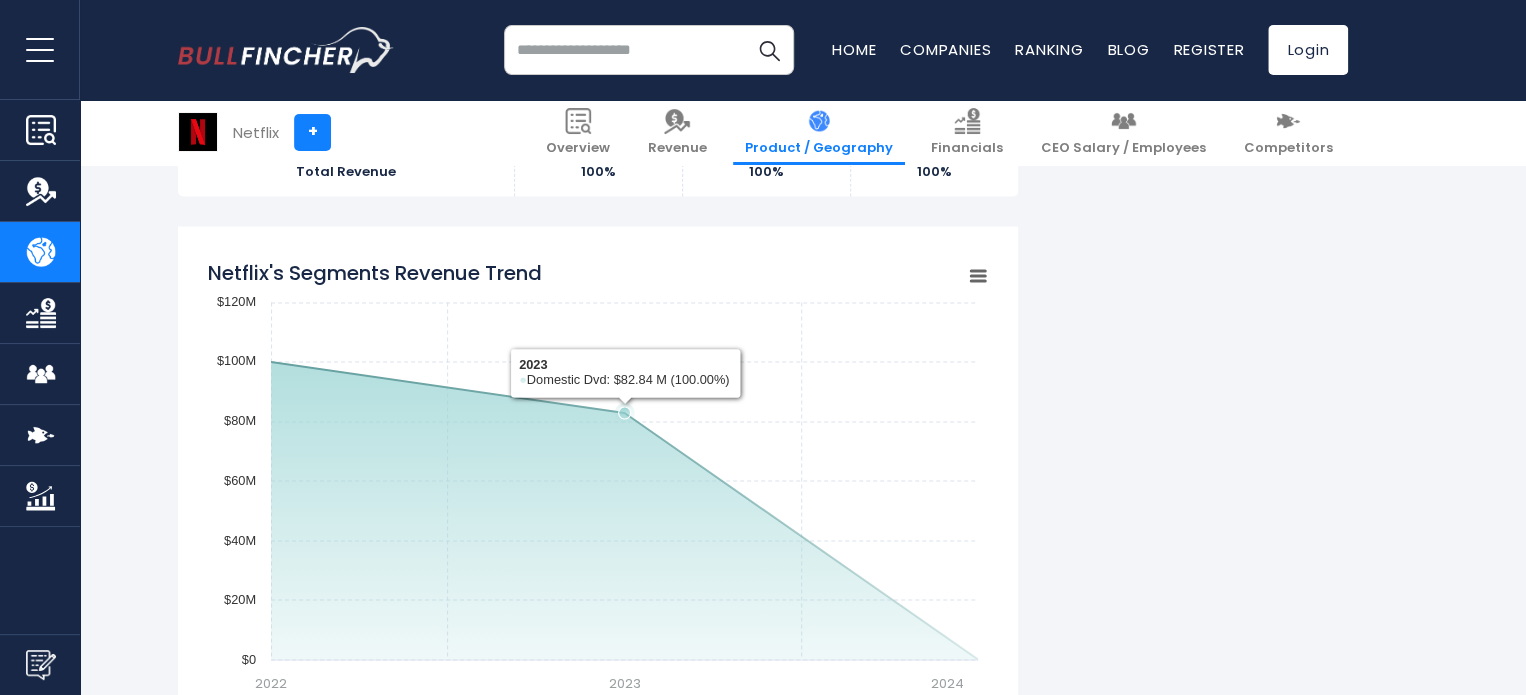 scroll, scrollTop: 1600, scrollLeft: 0, axis: vertical 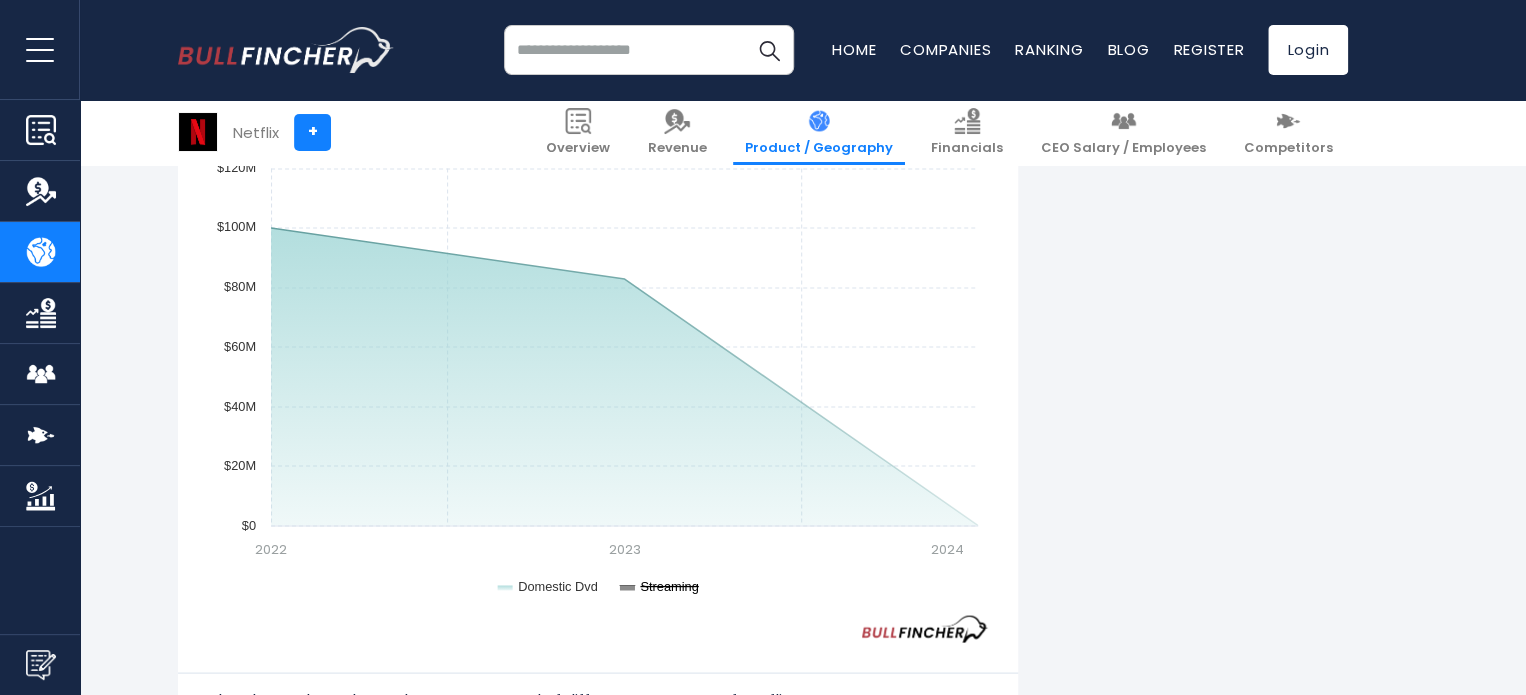 click on "Streaming" 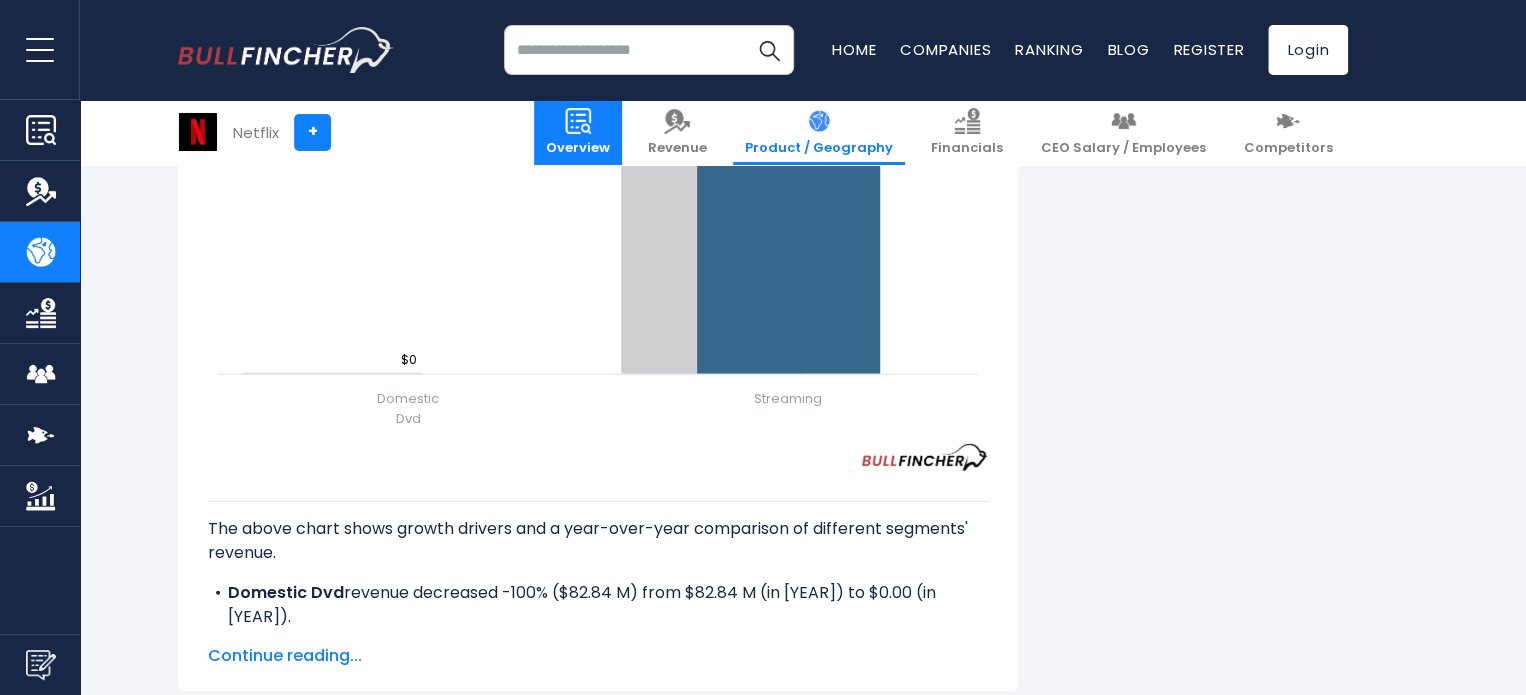 scroll, scrollTop: 2266, scrollLeft: 0, axis: vertical 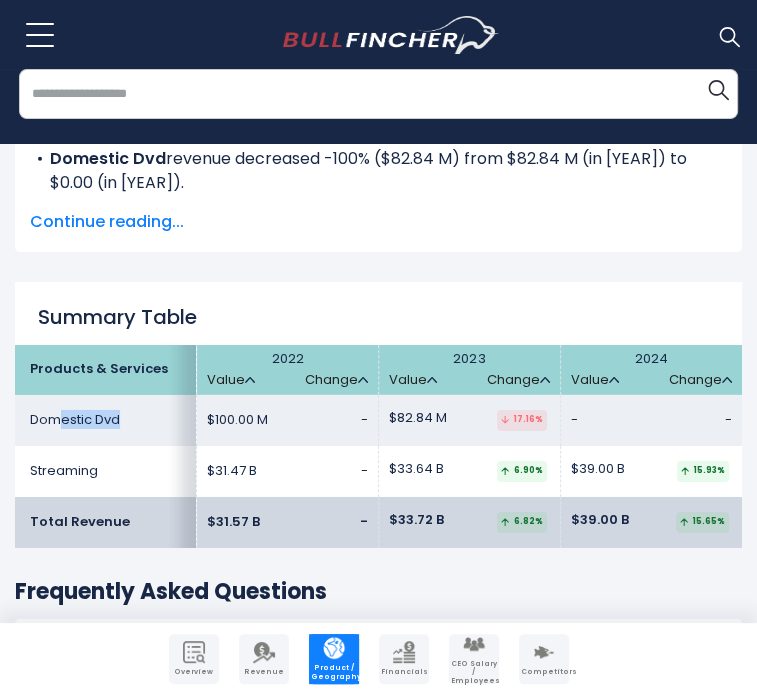 drag, startPoint x: 149, startPoint y: 291, endPoint x: 92, endPoint y: 291, distance: 57 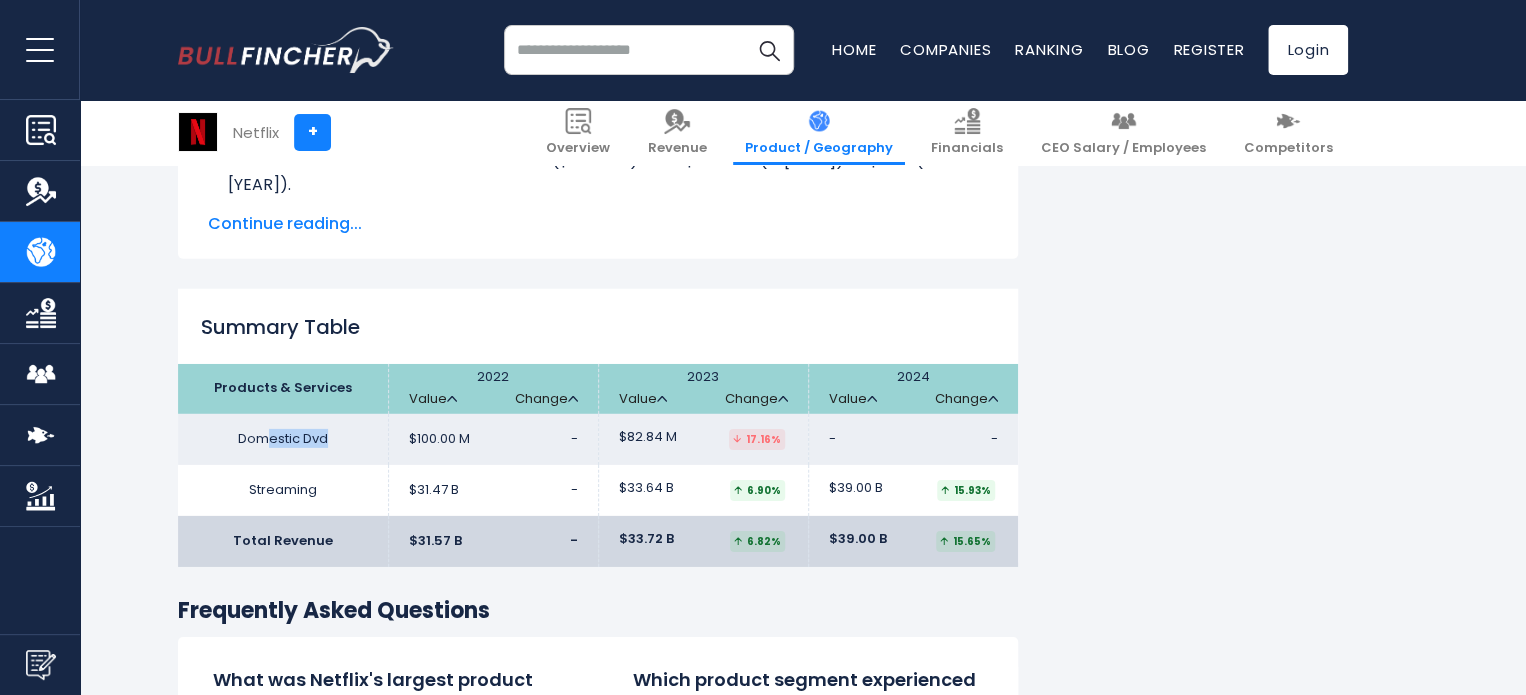 scroll, scrollTop: 2866, scrollLeft: 0, axis: vertical 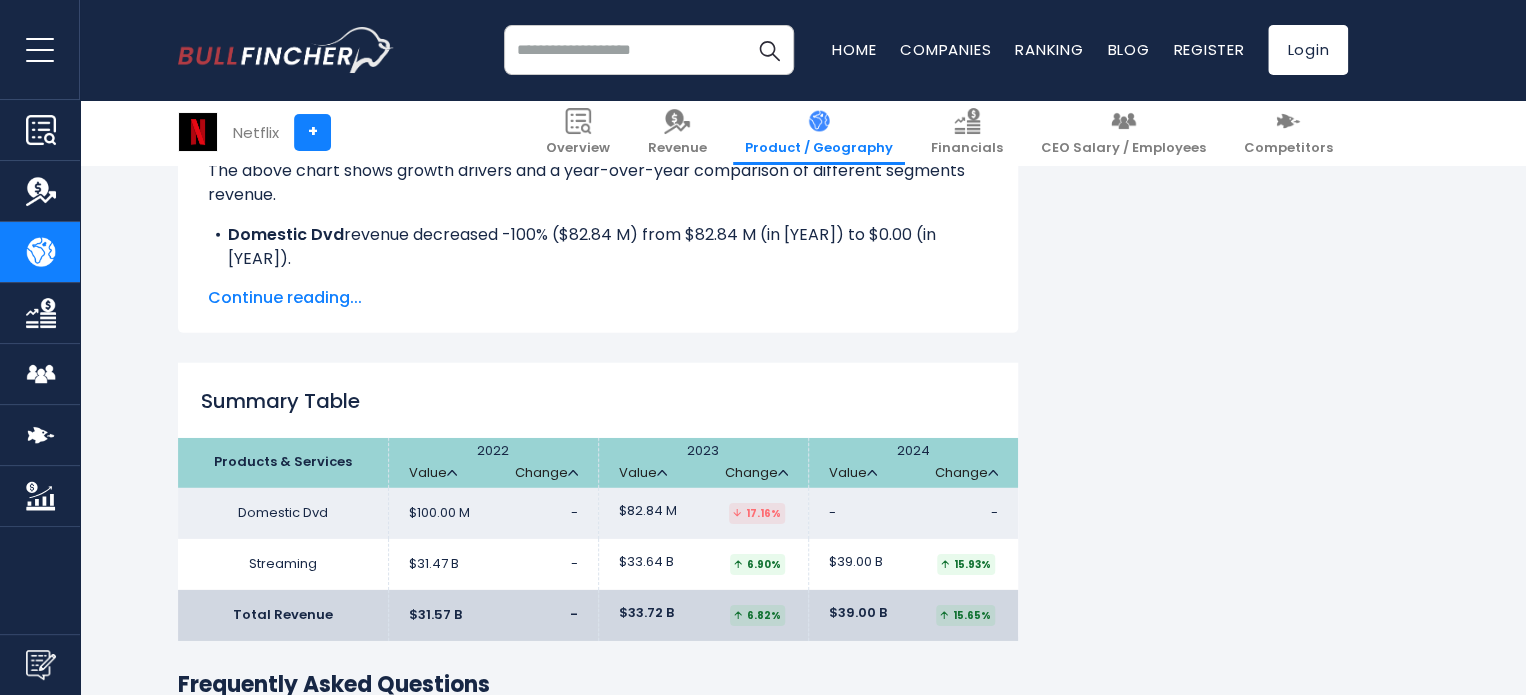 click on "Continue reading..." at bounding box center (598, 298) 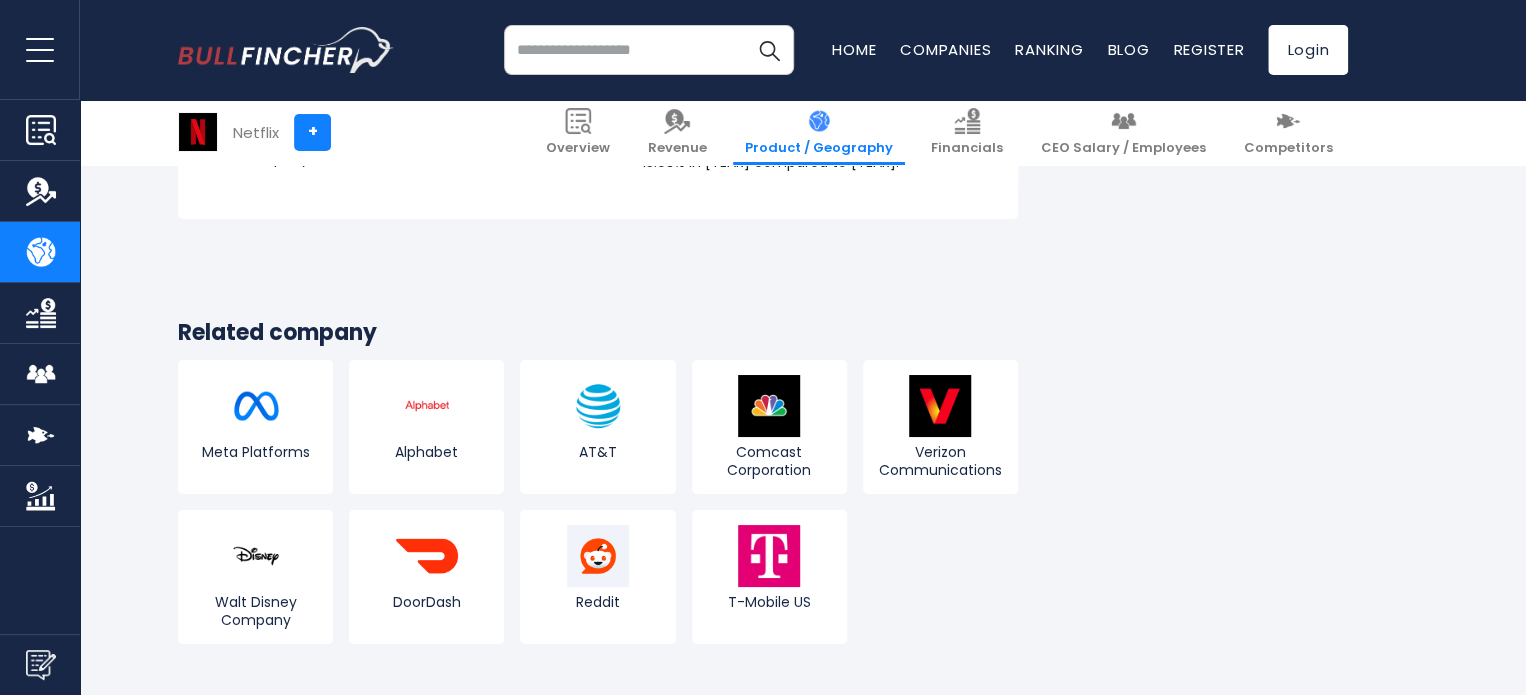 scroll, scrollTop: 3595, scrollLeft: 0, axis: vertical 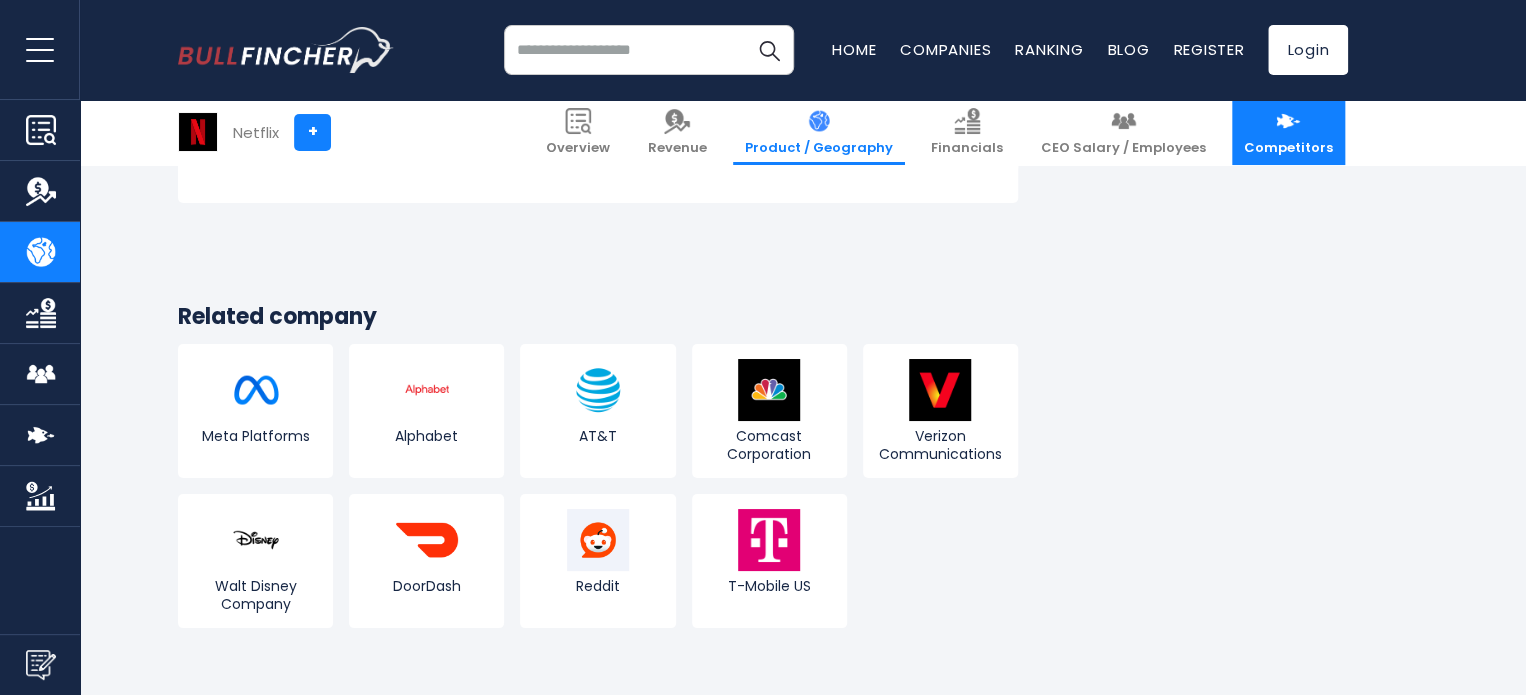 click on "Competitors" at bounding box center [1288, 148] 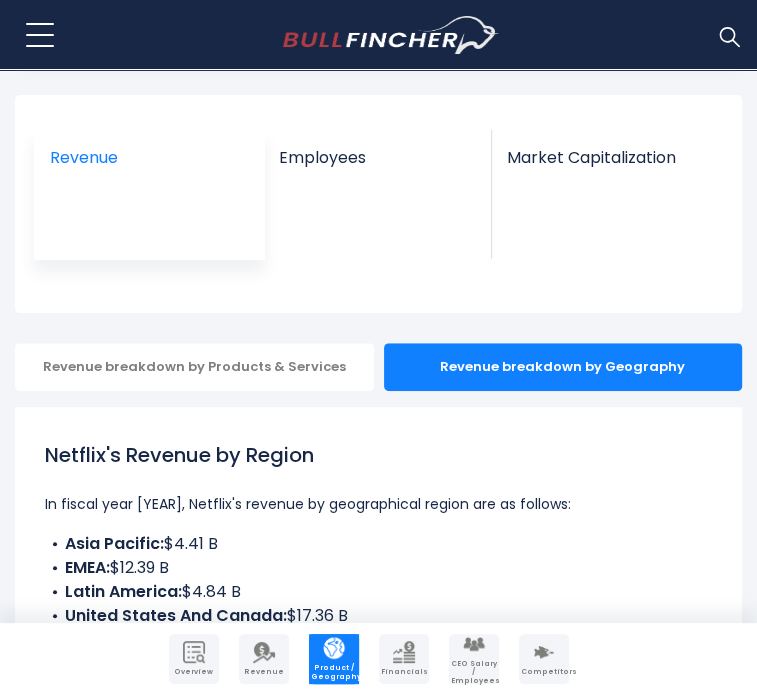 scroll, scrollTop: 0, scrollLeft: 0, axis: both 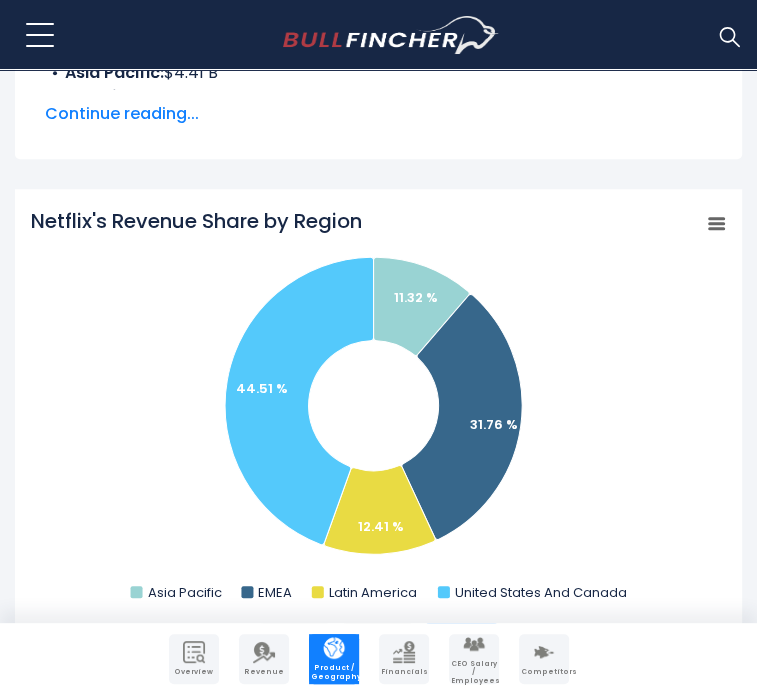 click on "2022" at bounding box center (294, 641) 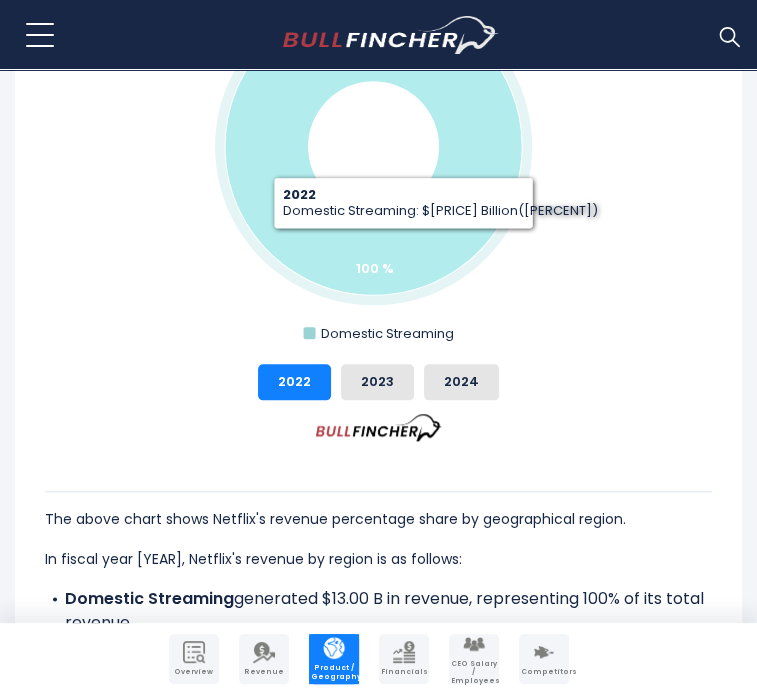 scroll, scrollTop: 933, scrollLeft: 0, axis: vertical 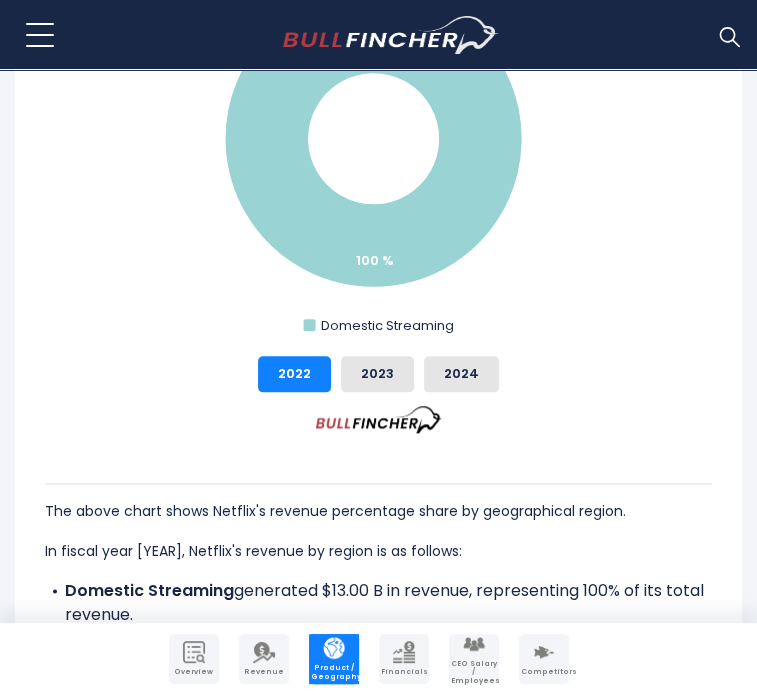click on "Continue reading..." at bounding box center [378, 653] 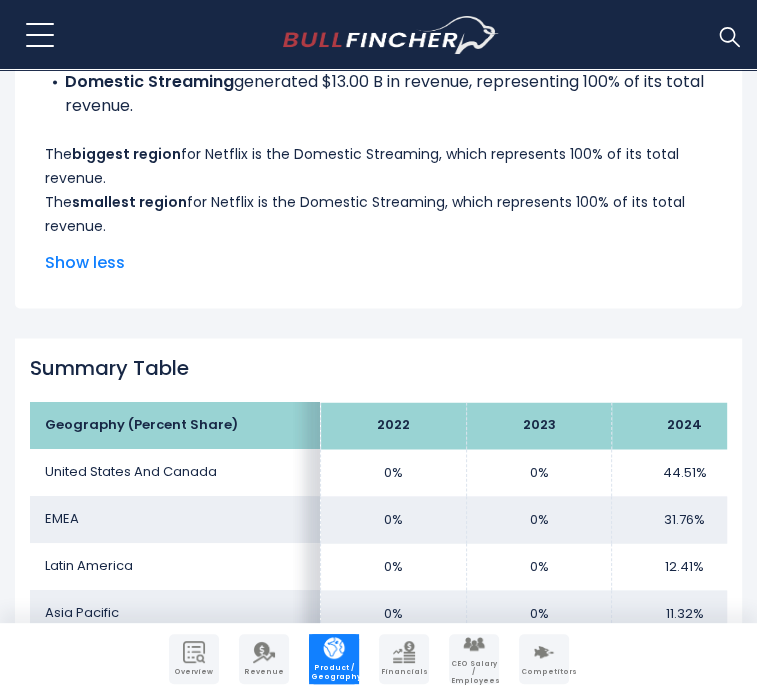 scroll, scrollTop: 1066, scrollLeft: 0, axis: vertical 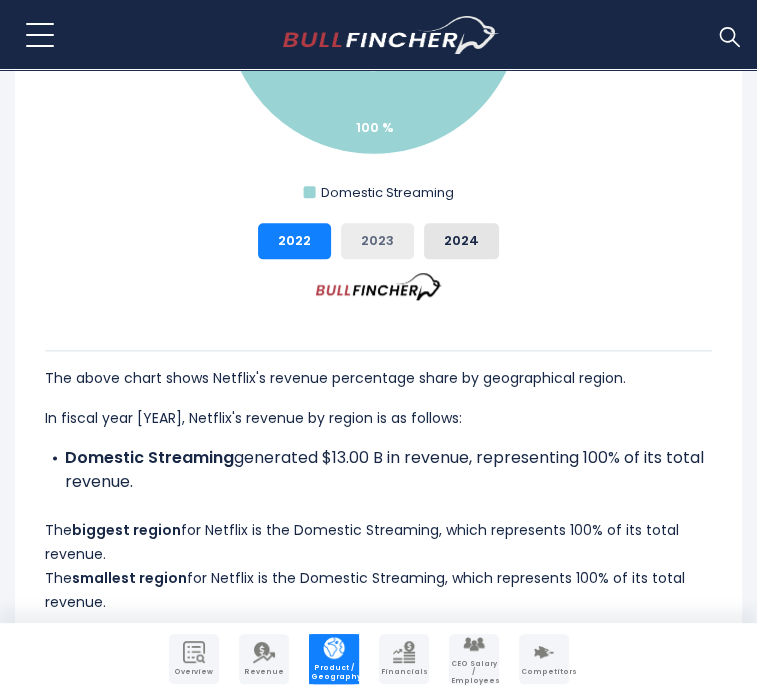 click on "2023" at bounding box center [377, 241] 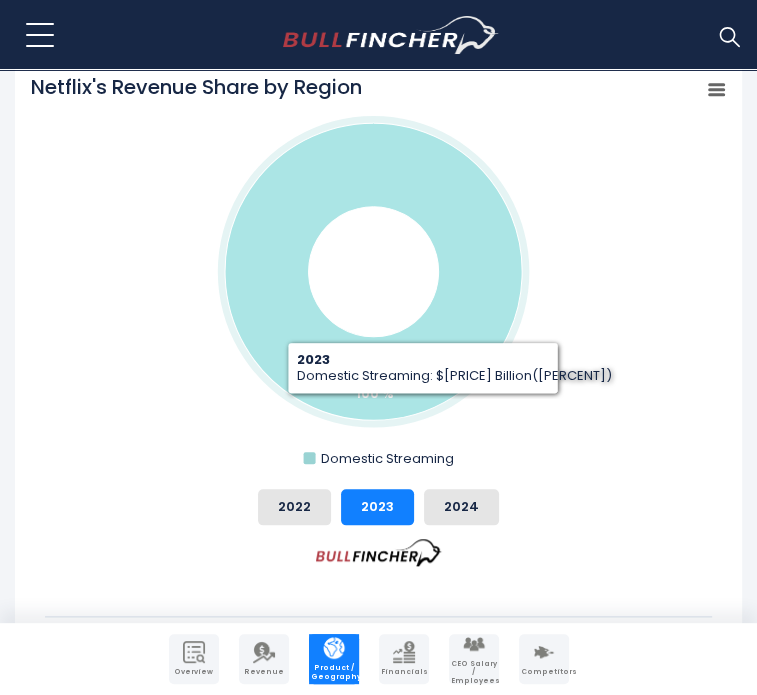 scroll, scrollTop: 933, scrollLeft: 0, axis: vertical 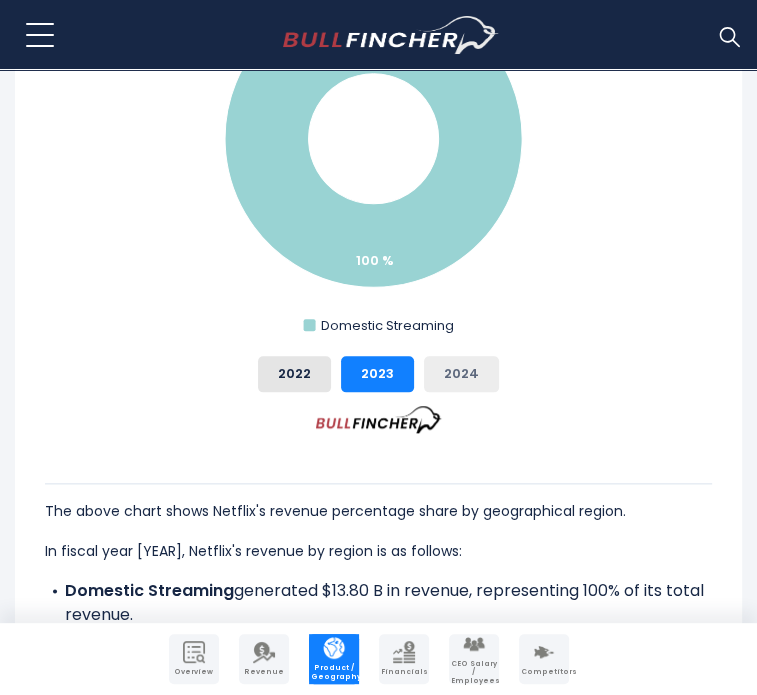 click on "2024" at bounding box center (461, 374) 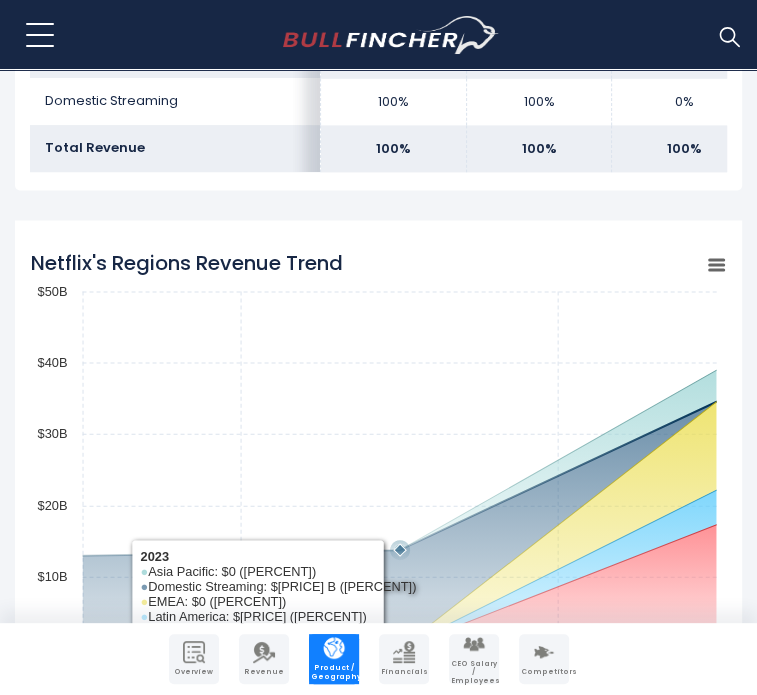 scroll, scrollTop: 2133, scrollLeft: 0, axis: vertical 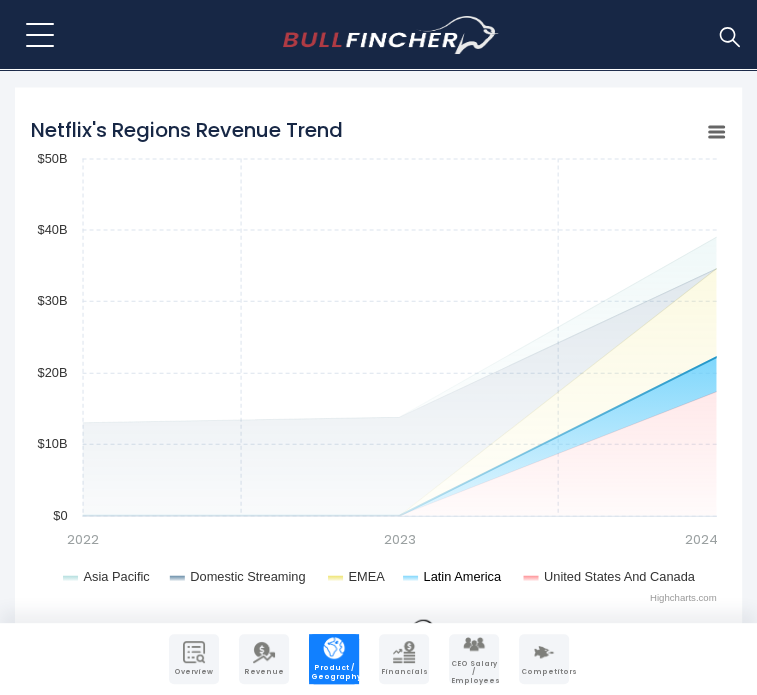 click on "Latin America" 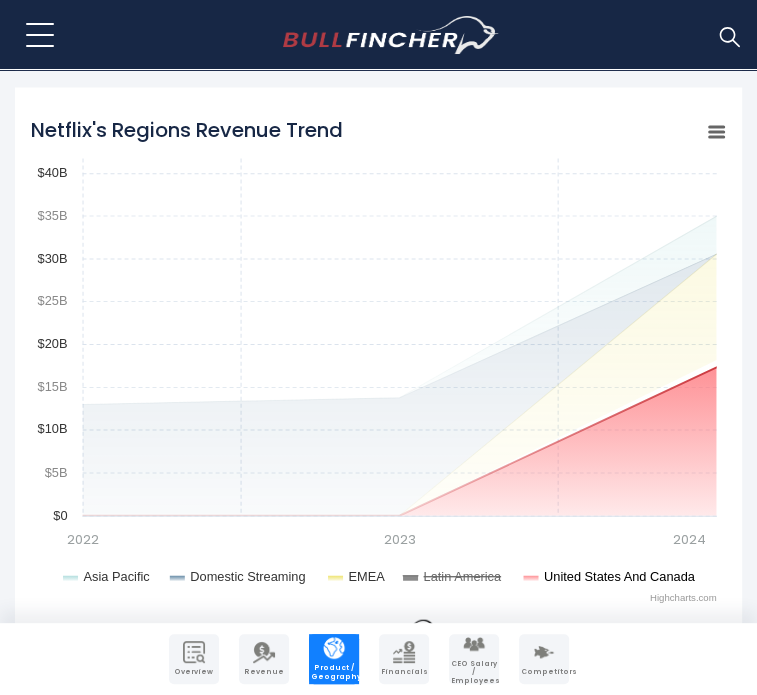 click on "United States And Canada" 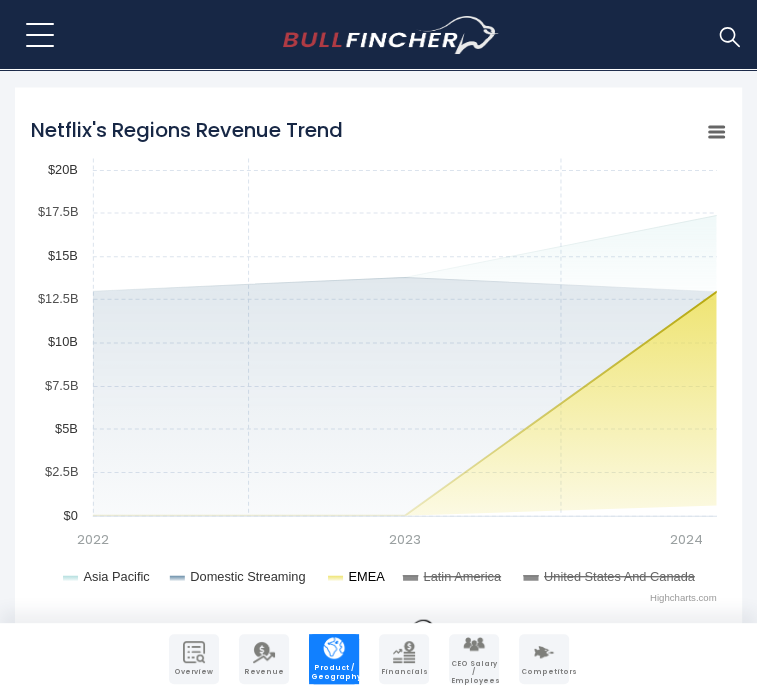 click on "EMEA" 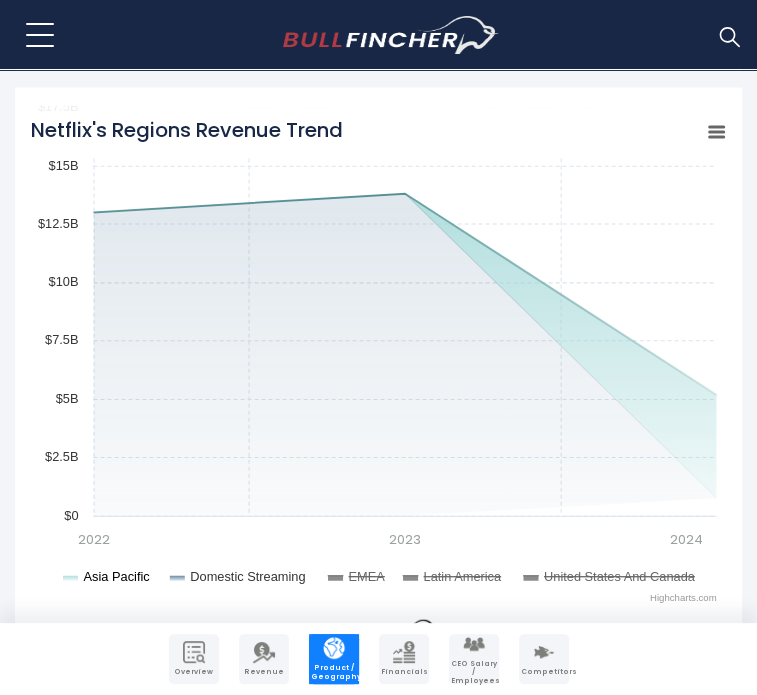 click on "Asia Pacific" 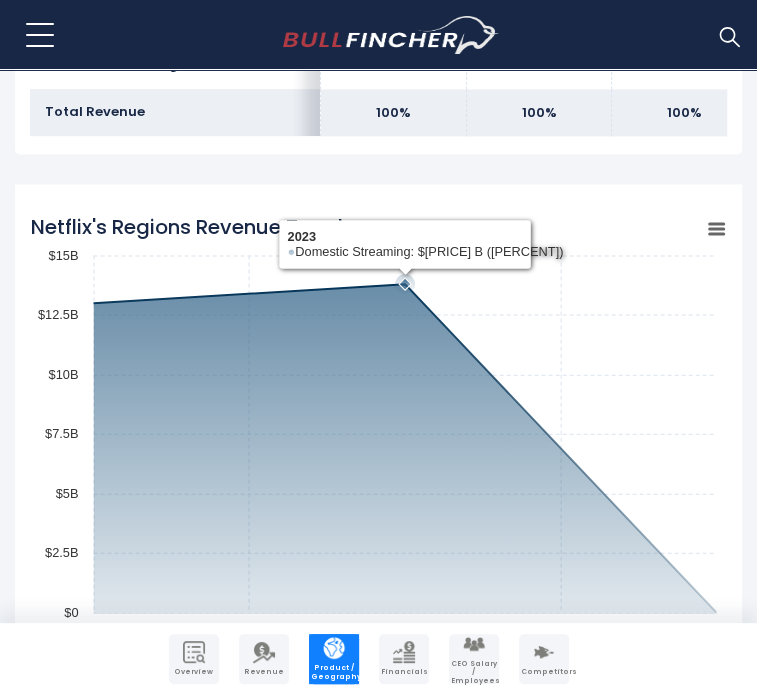 scroll, scrollTop: 2000, scrollLeft: 0, axis: vertical 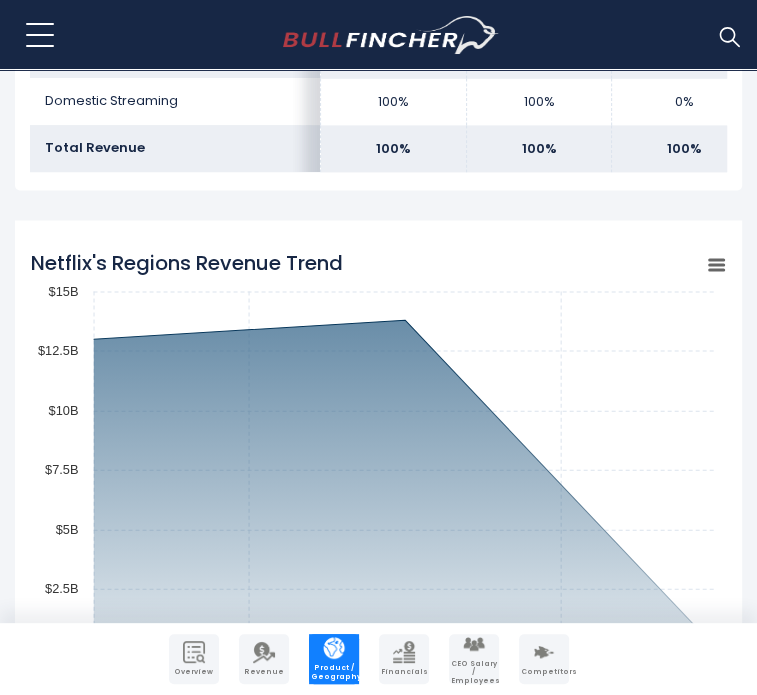 click on "Latin America" 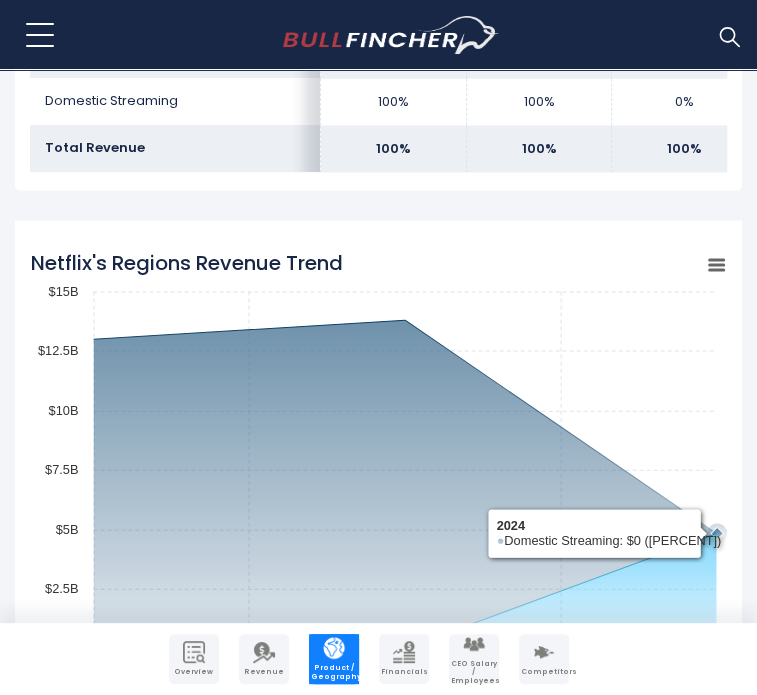 click 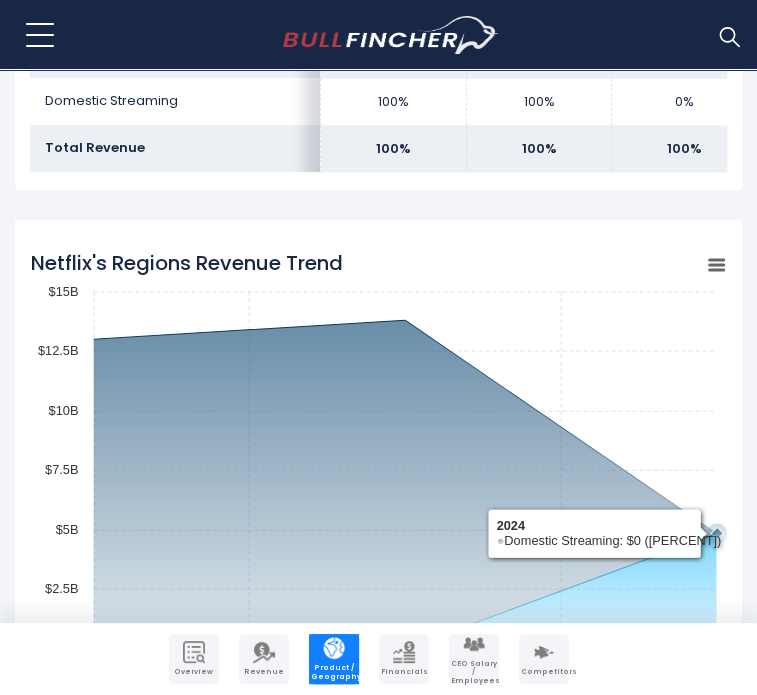 click on "United States And Canada" 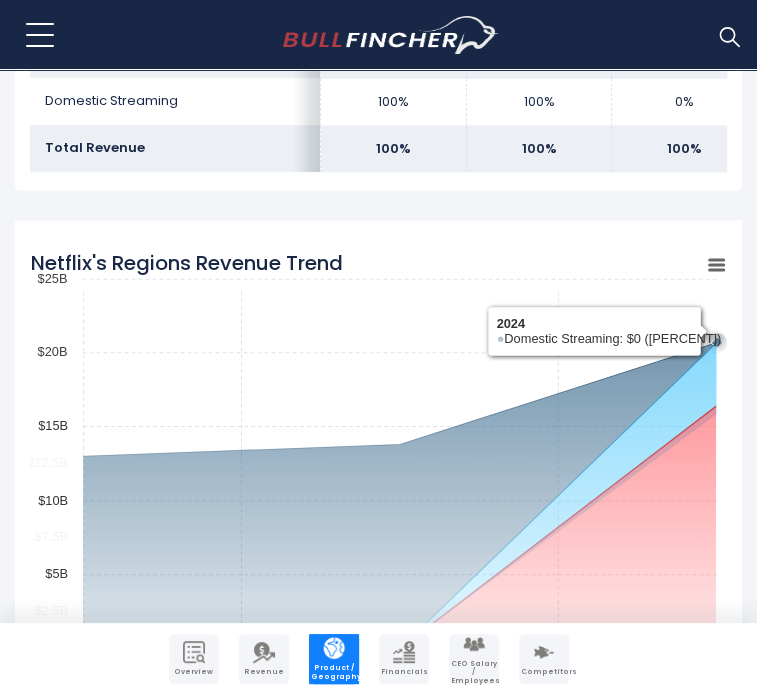click on "EMEA" 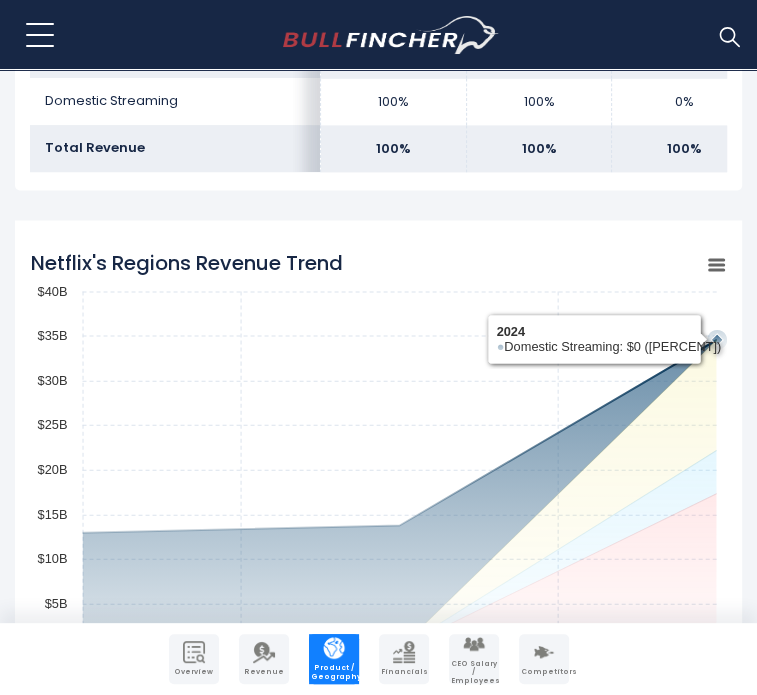 click on "Domestic Streaming" 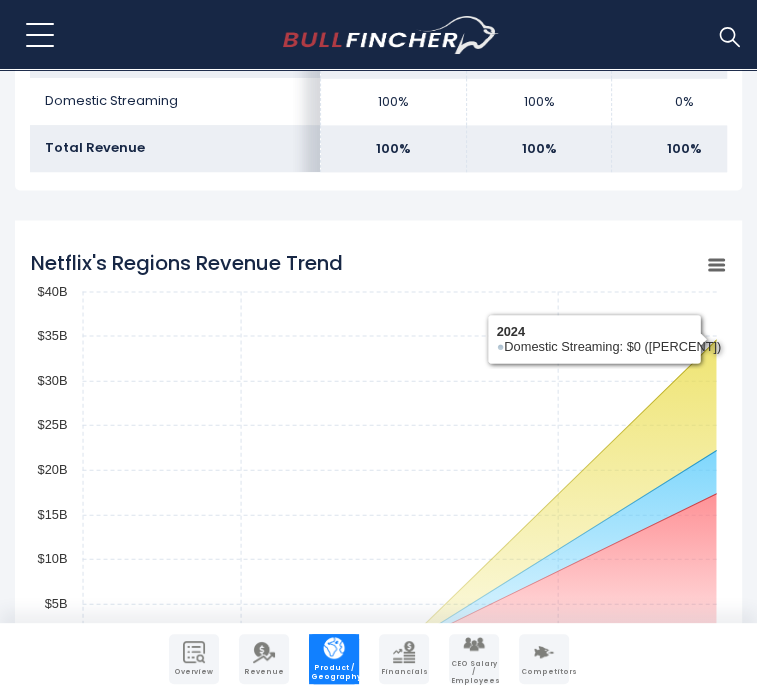 click on "Asia Pacific" 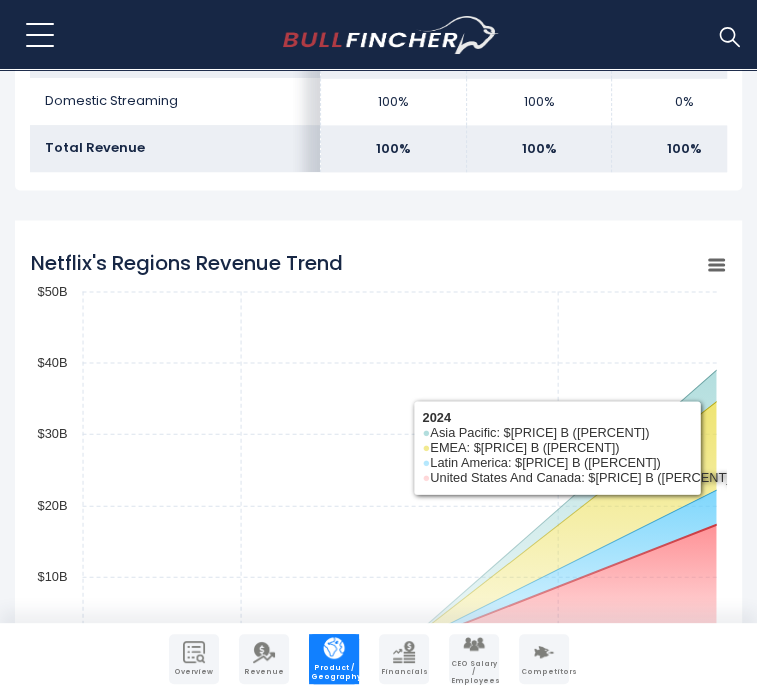 drag, startPoint x: 395, startPoint y: 532, endPoint x: 570, endPoint y: 414, distance: 211.06635 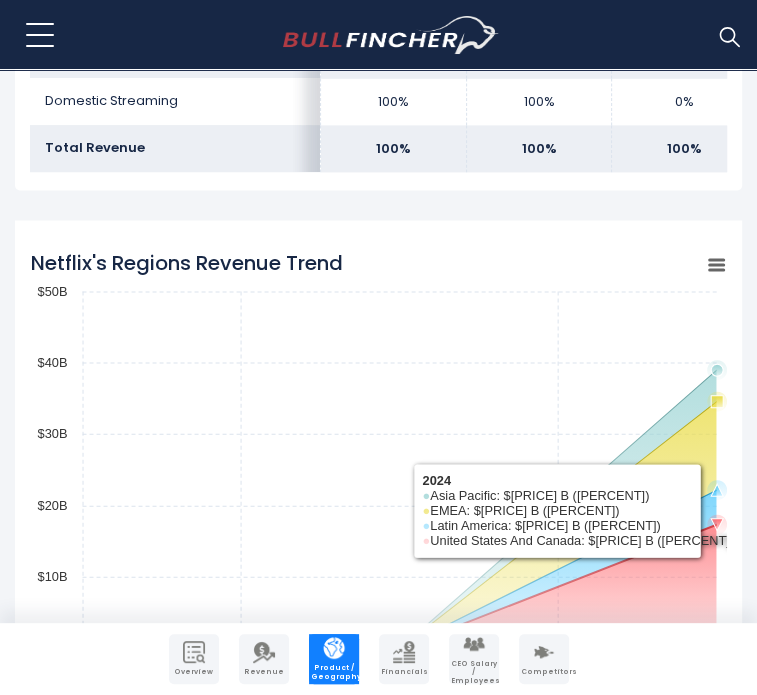 drag, startPoint x: 716, startPoint y: 270, endPoint x: 700, endPoint y: 454, distance: 184.69434 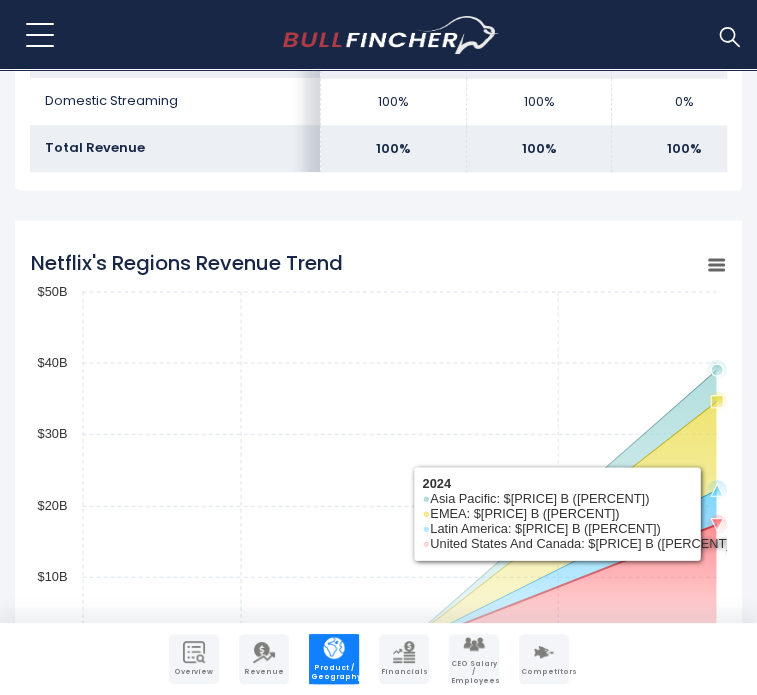 click 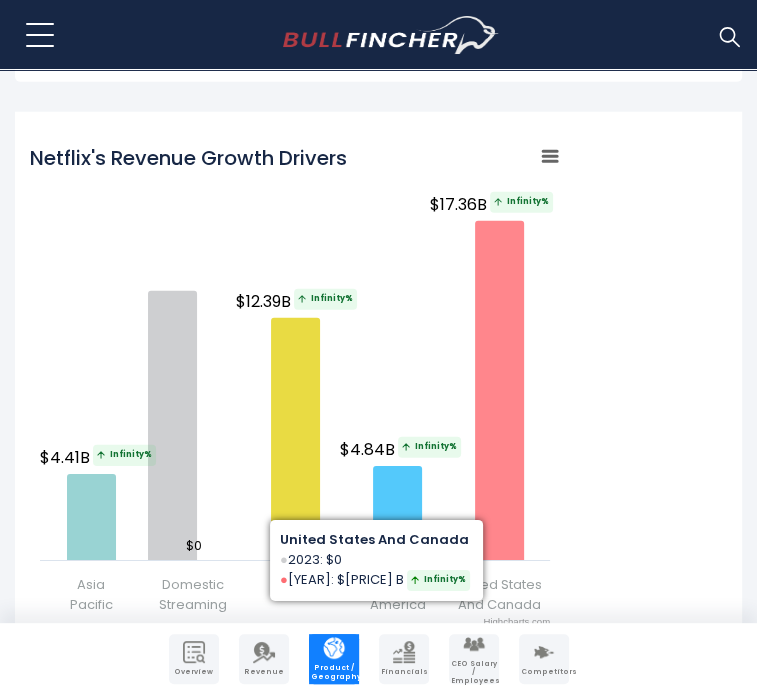scroll, scrollTop: 2933, scrollLeft: 0, axis: vertical 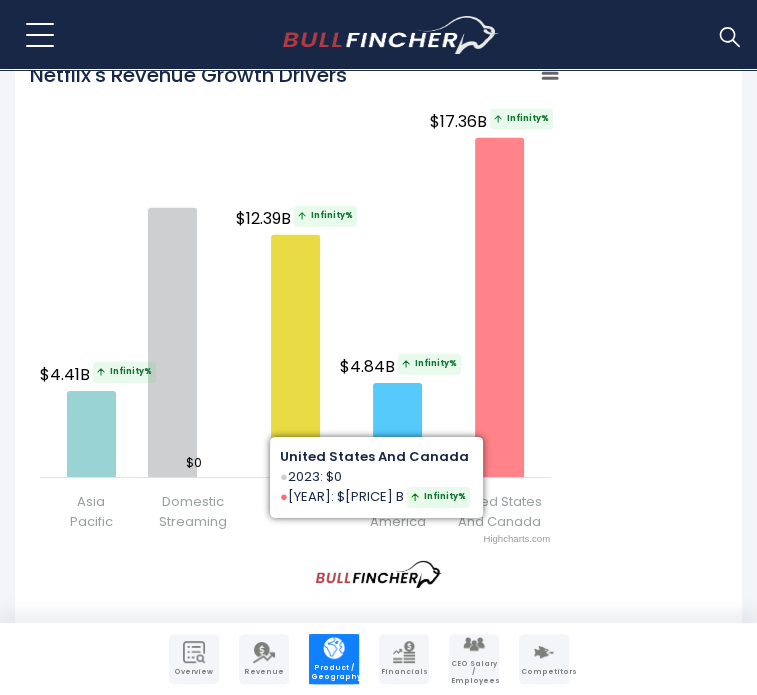 click on "Created with Highcharts 12.1.2 Chart context menu Highcharts.com Netflix's Revenue Growth Drivers Asia Pacific Domestic Streaming EMEA Latin America United States And Canada $4.41B
Infinity%
$0 $12.39B
Infinity%
$4.84B
Infinity%
●" at bounding box center [378, 297] 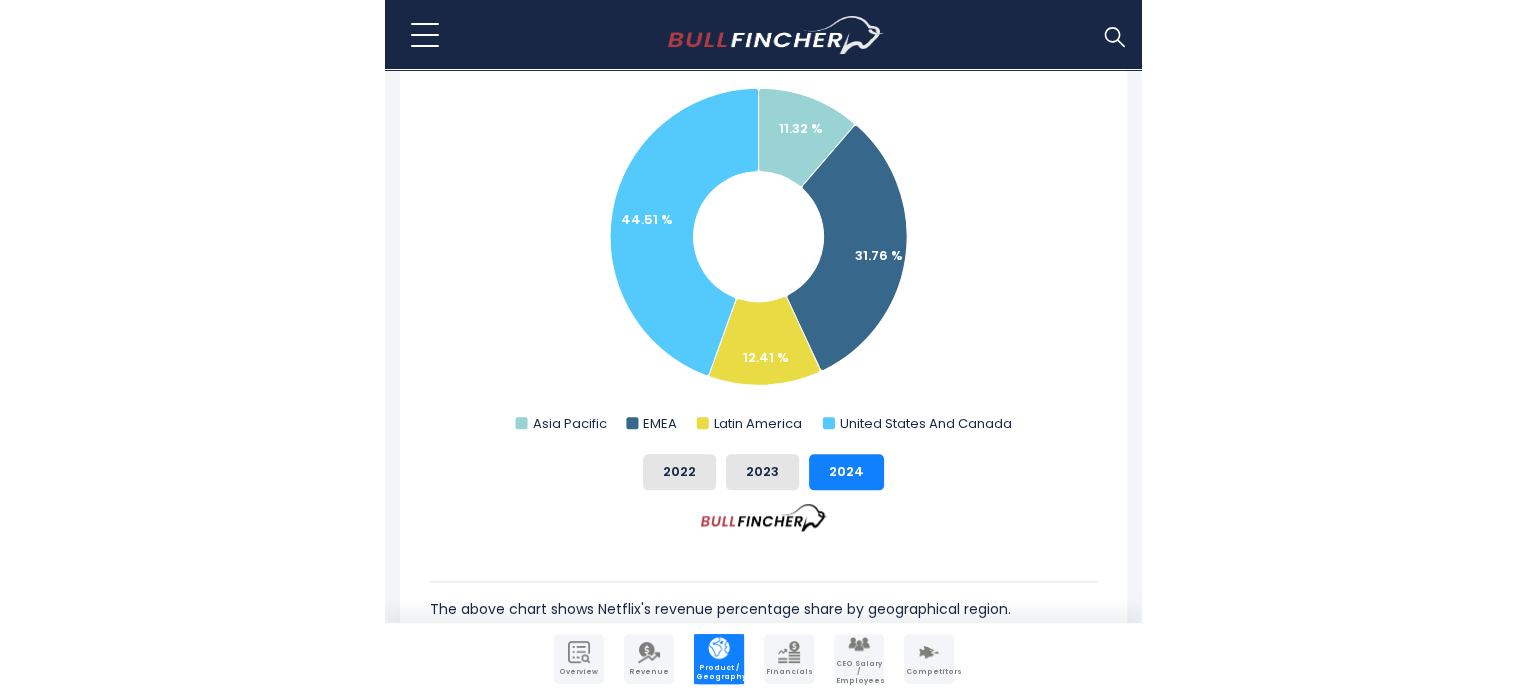 scroll, scrollTop: 803, scrollLeft: 0, axis: vertical 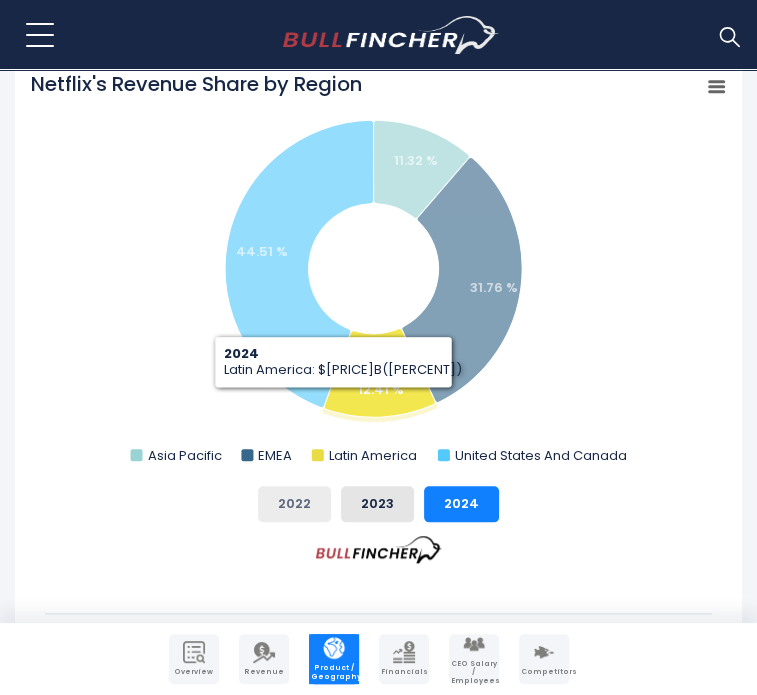 click on "2022" at bounding box center (294, 504) 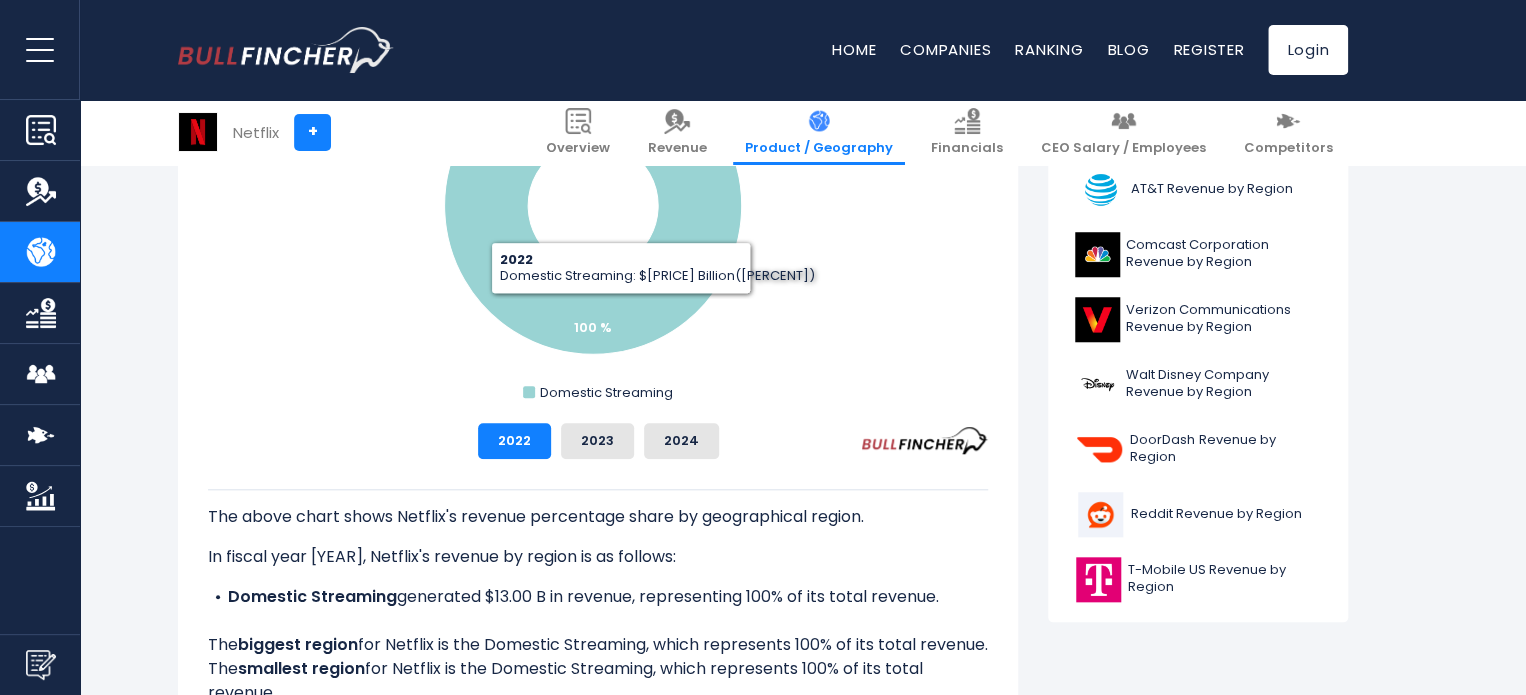 scroll, scrollTop: 536, scrollLeft: 0, axis: vertical 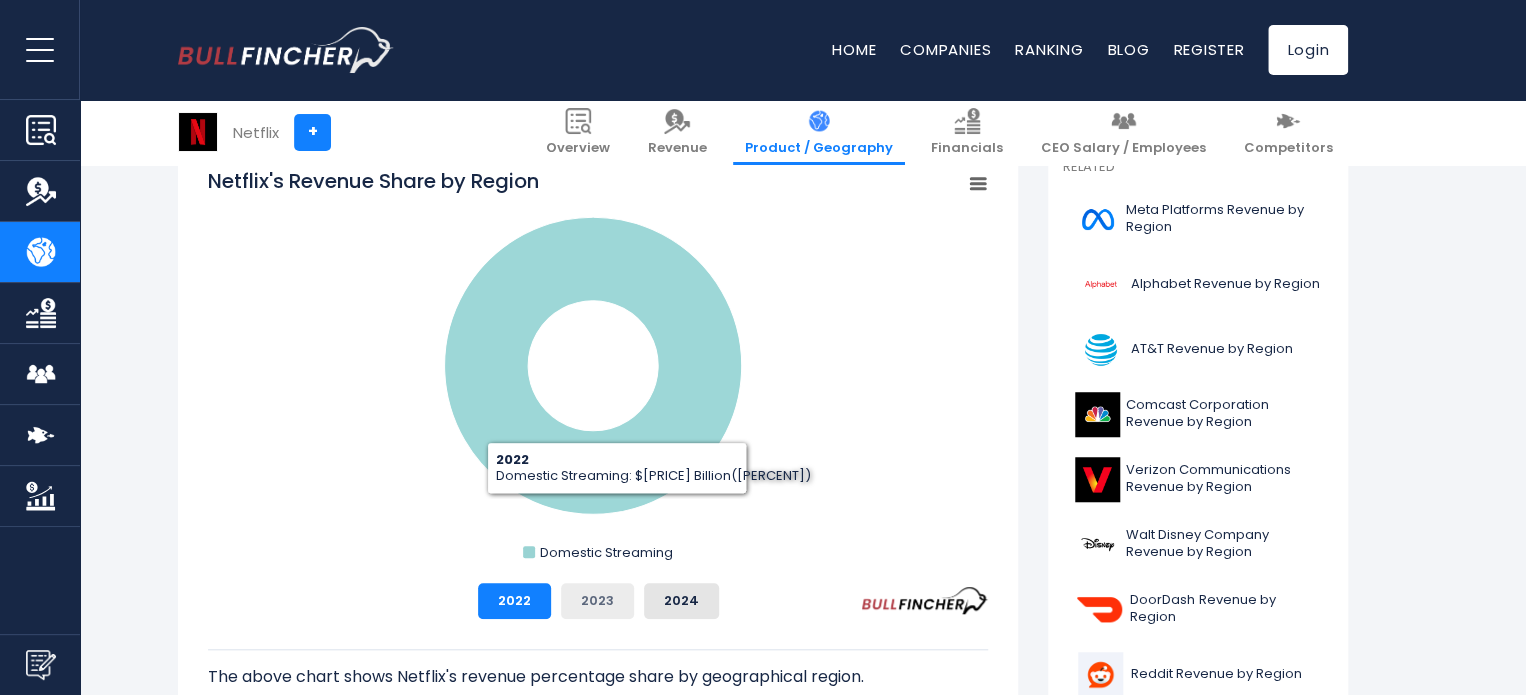 click on "2023" at bounding box center (597, 601) 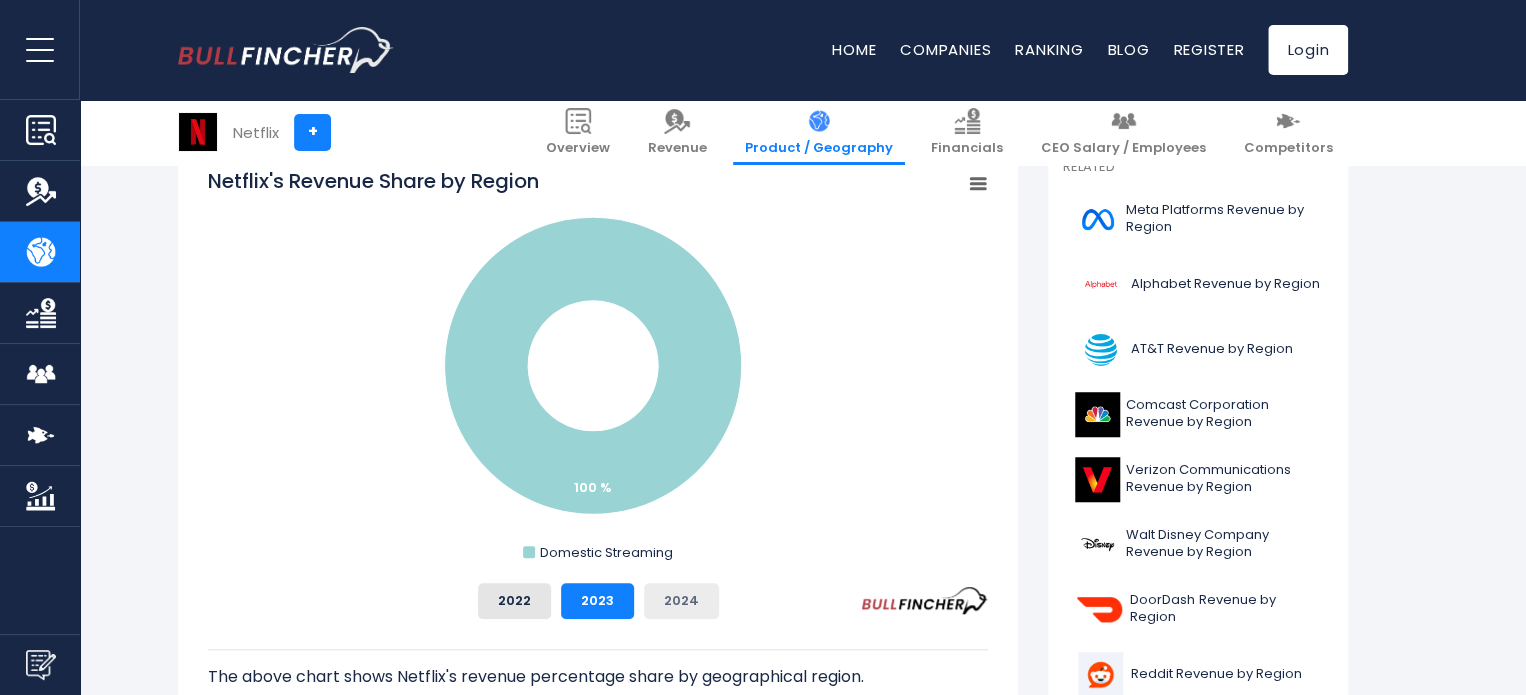 click on "2024" at bounding box center (681, 601) 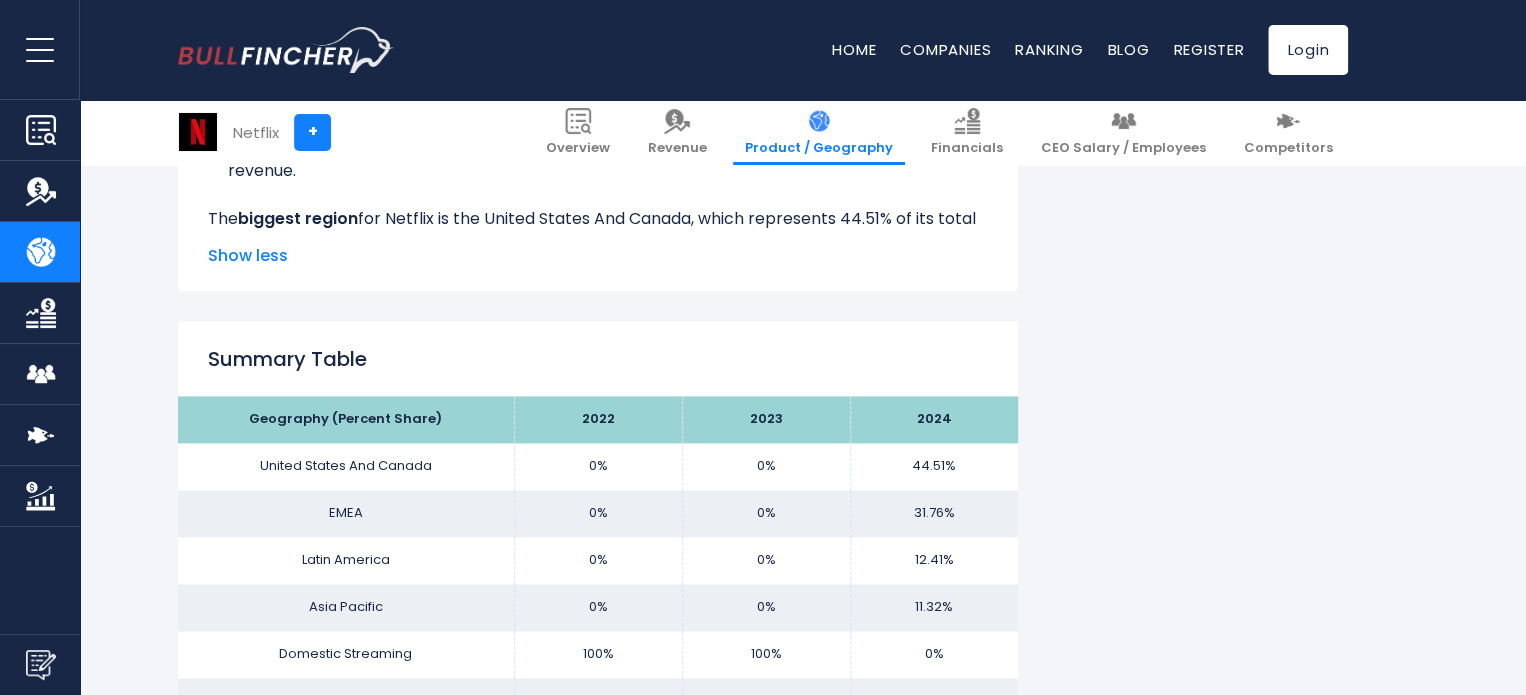 scroll, scrollTop: 1336, scrollLeft: 0, axis: vertical 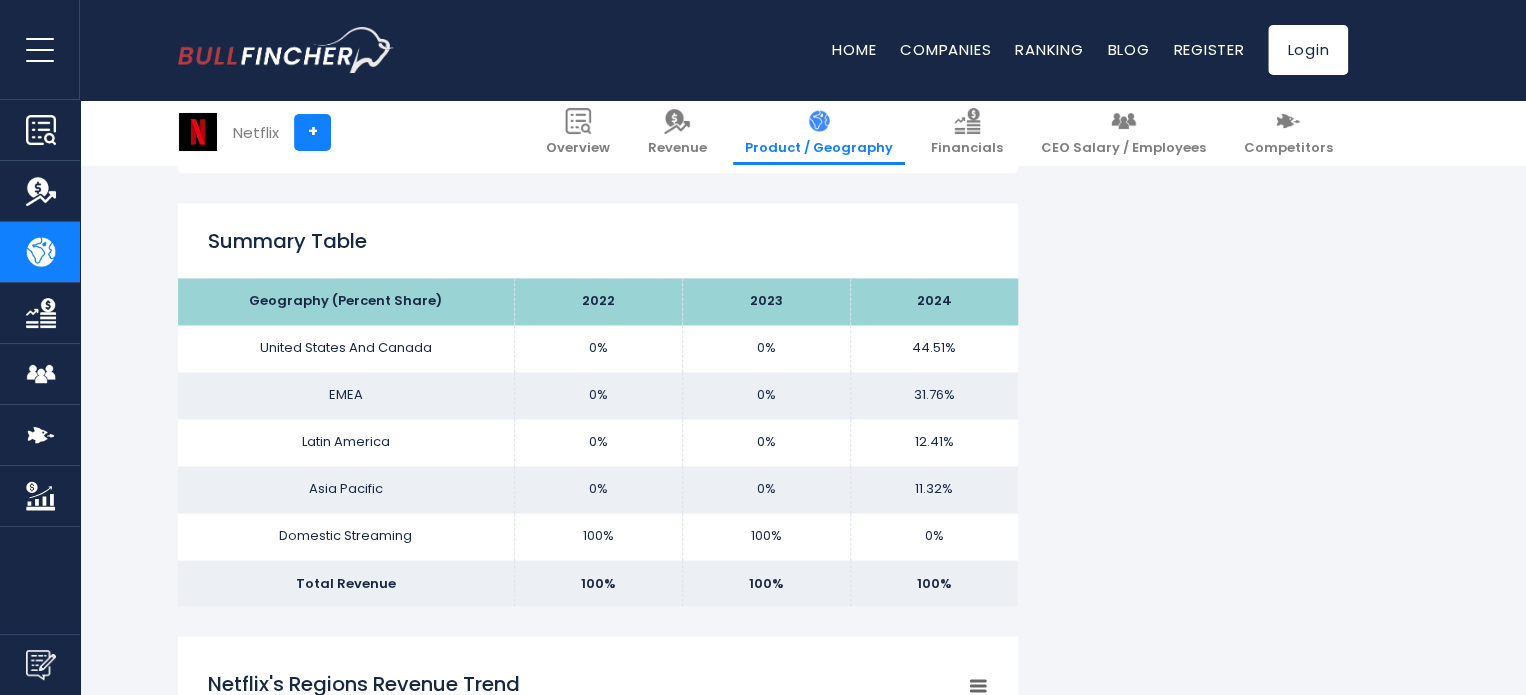 type 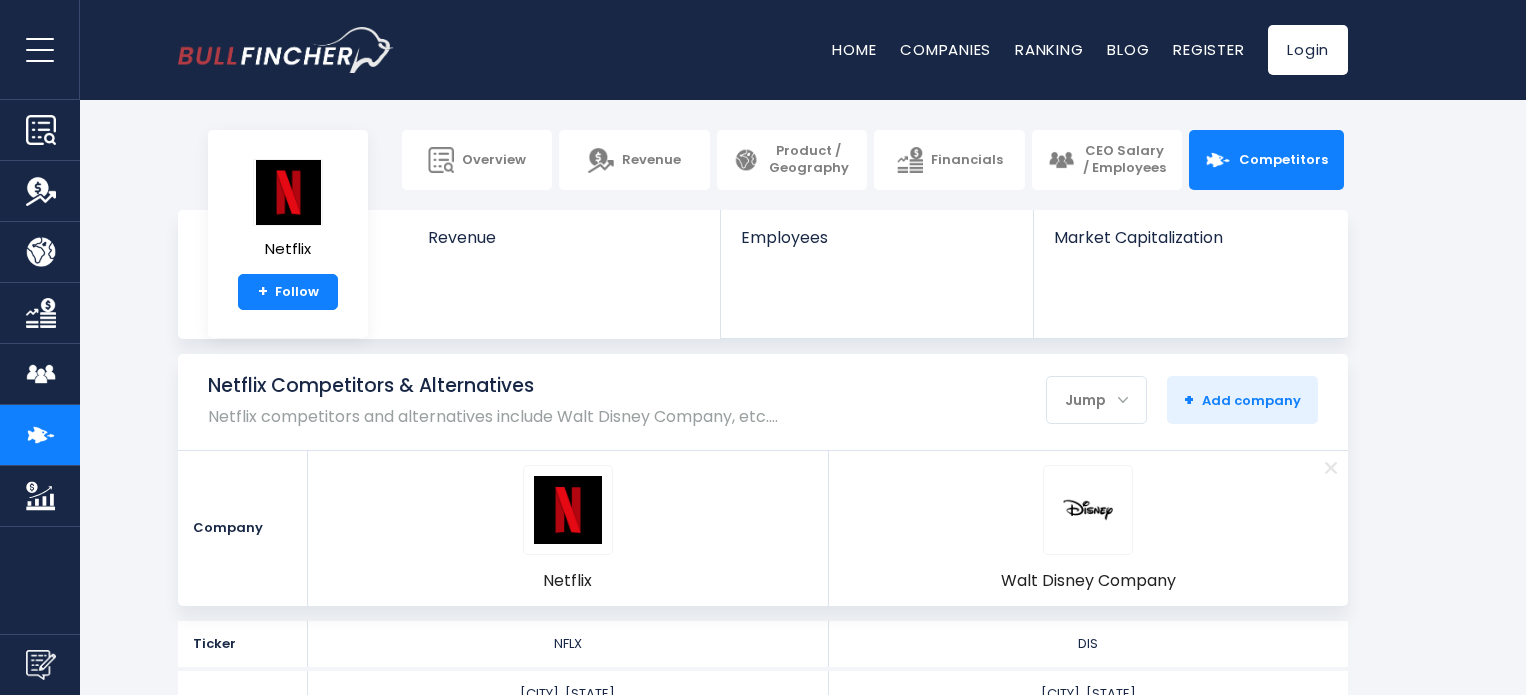 scroll, scrollTop: 0, scrollLeft: 0, axis: both 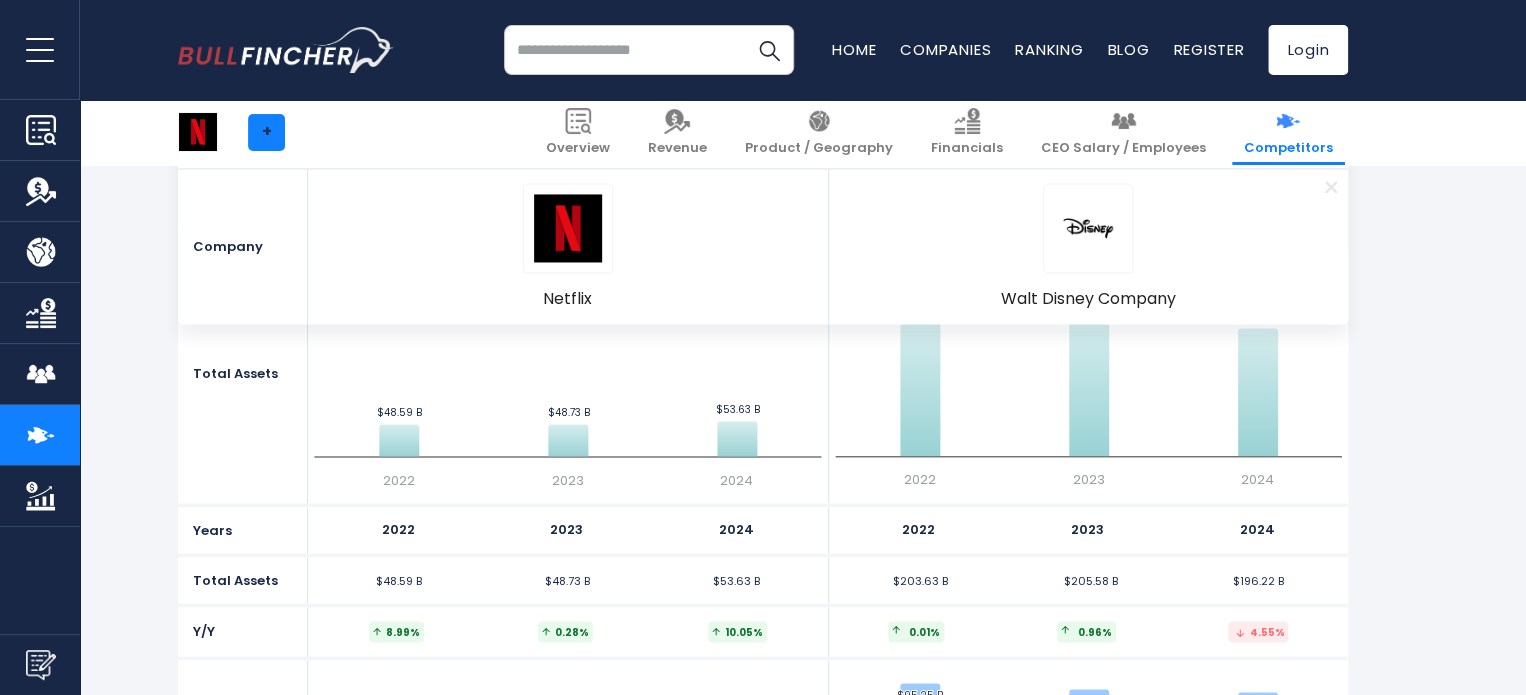 click on "+" at bounding box center [266, 132] 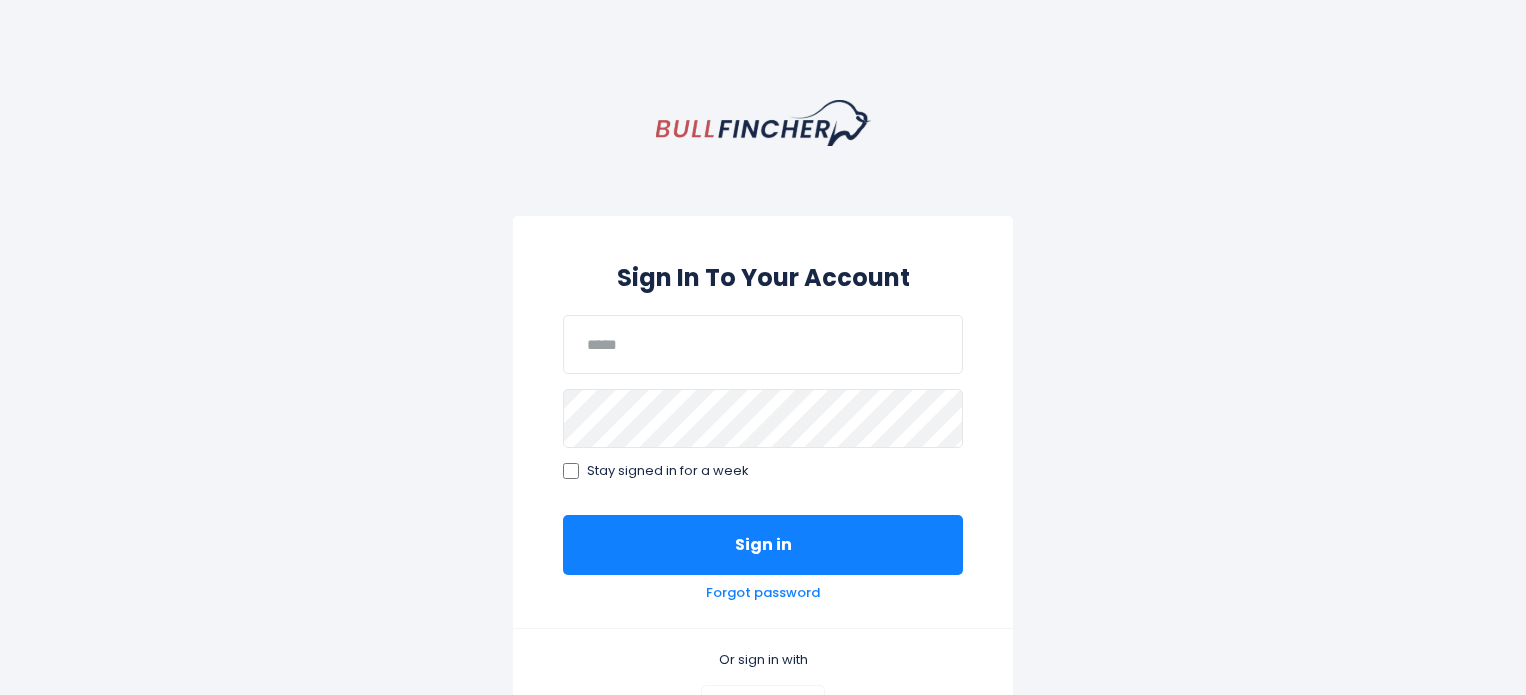 scroll, scrollTop: 0, scrollLeft: 0, axis: both 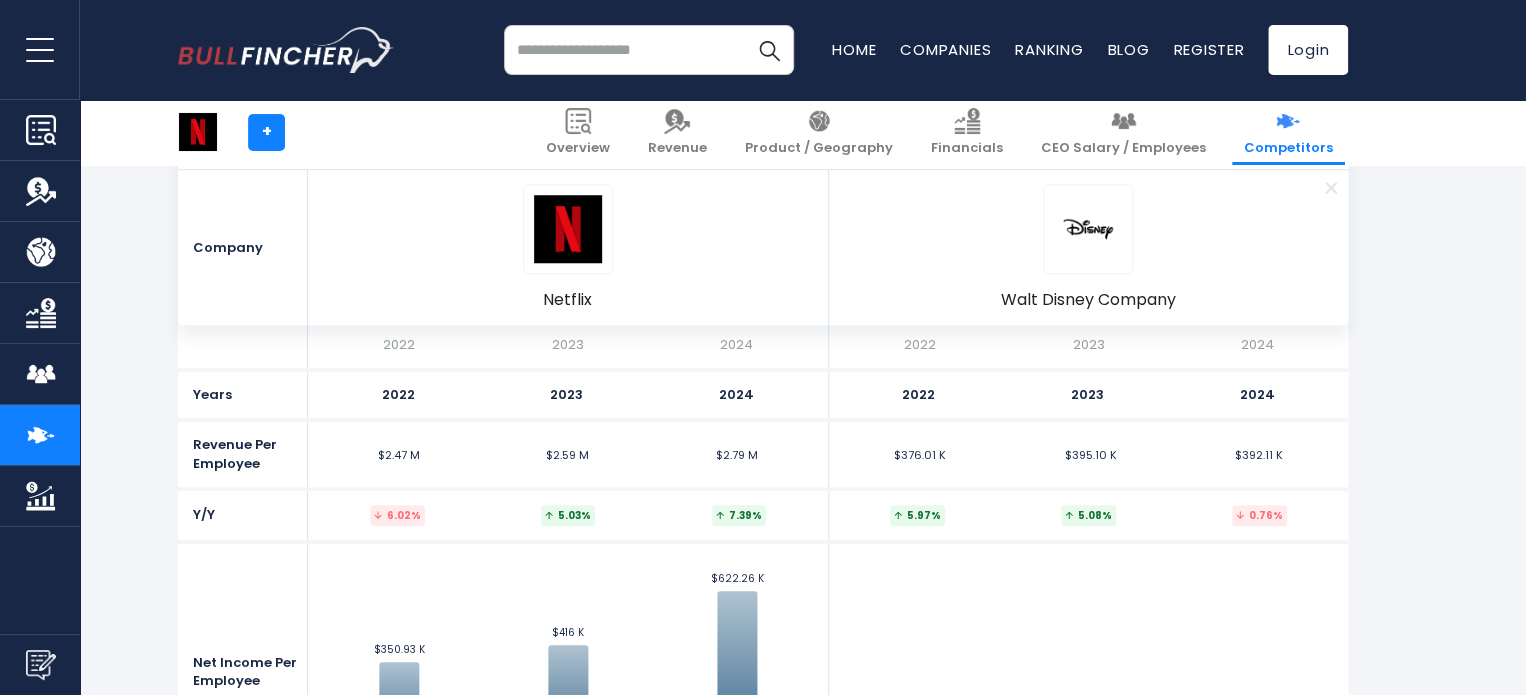 click at bounding box center [649, 50] 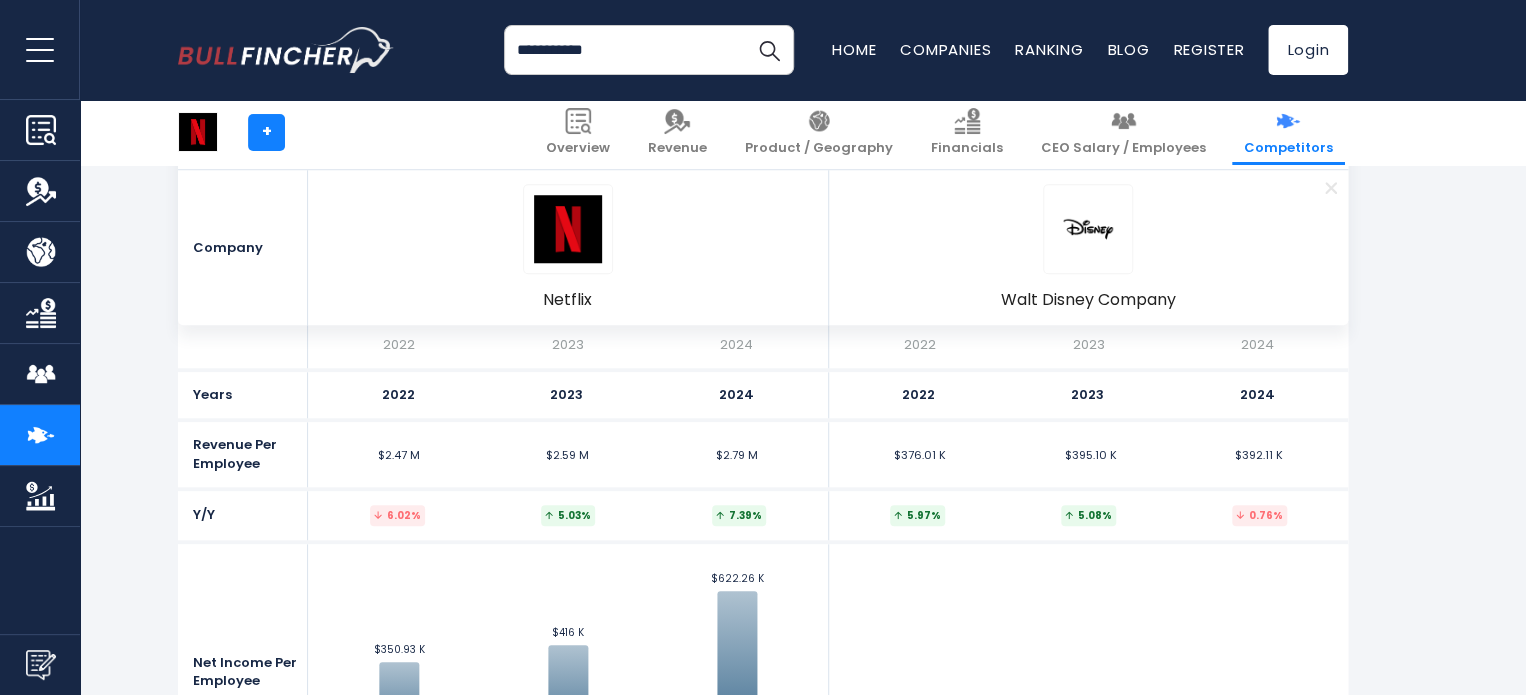 type on "**********" 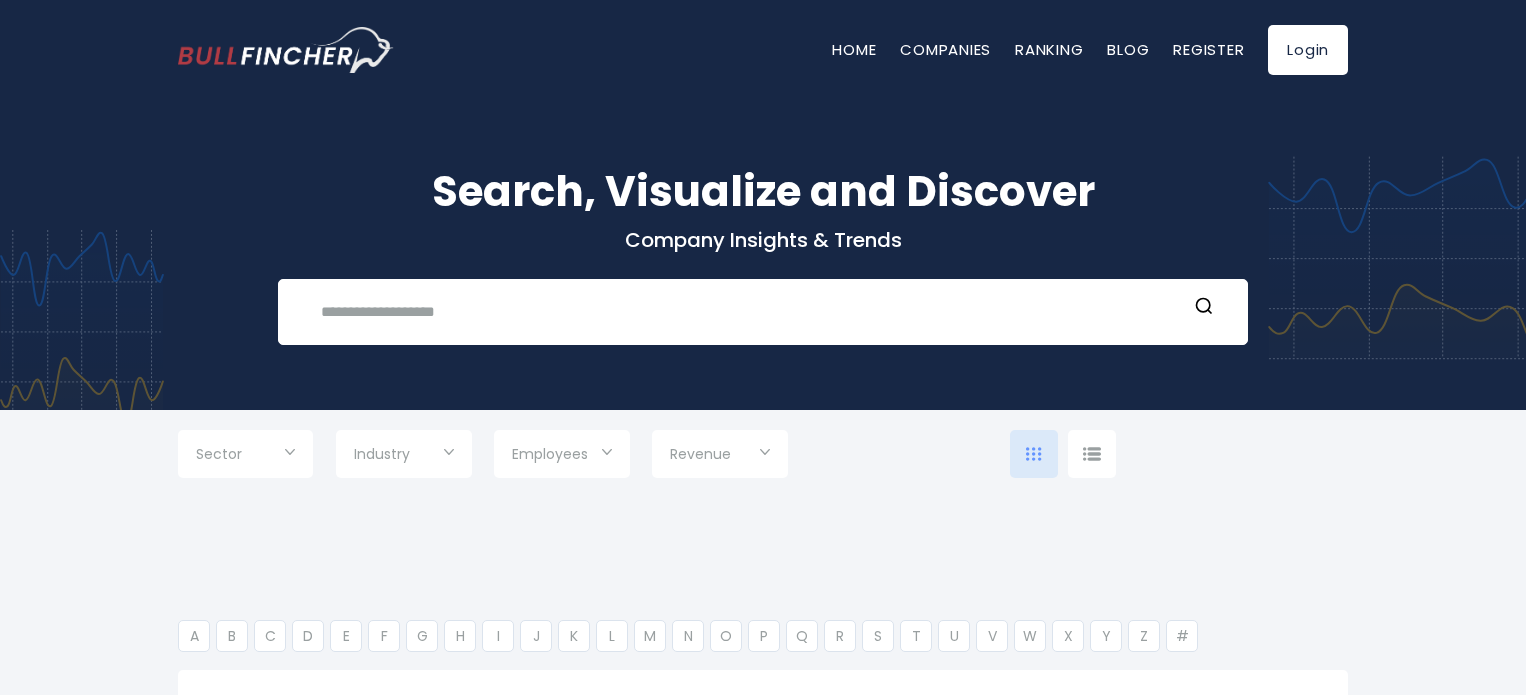 scroll, scrollTop: 0, scrollLeft: 0, axis: both 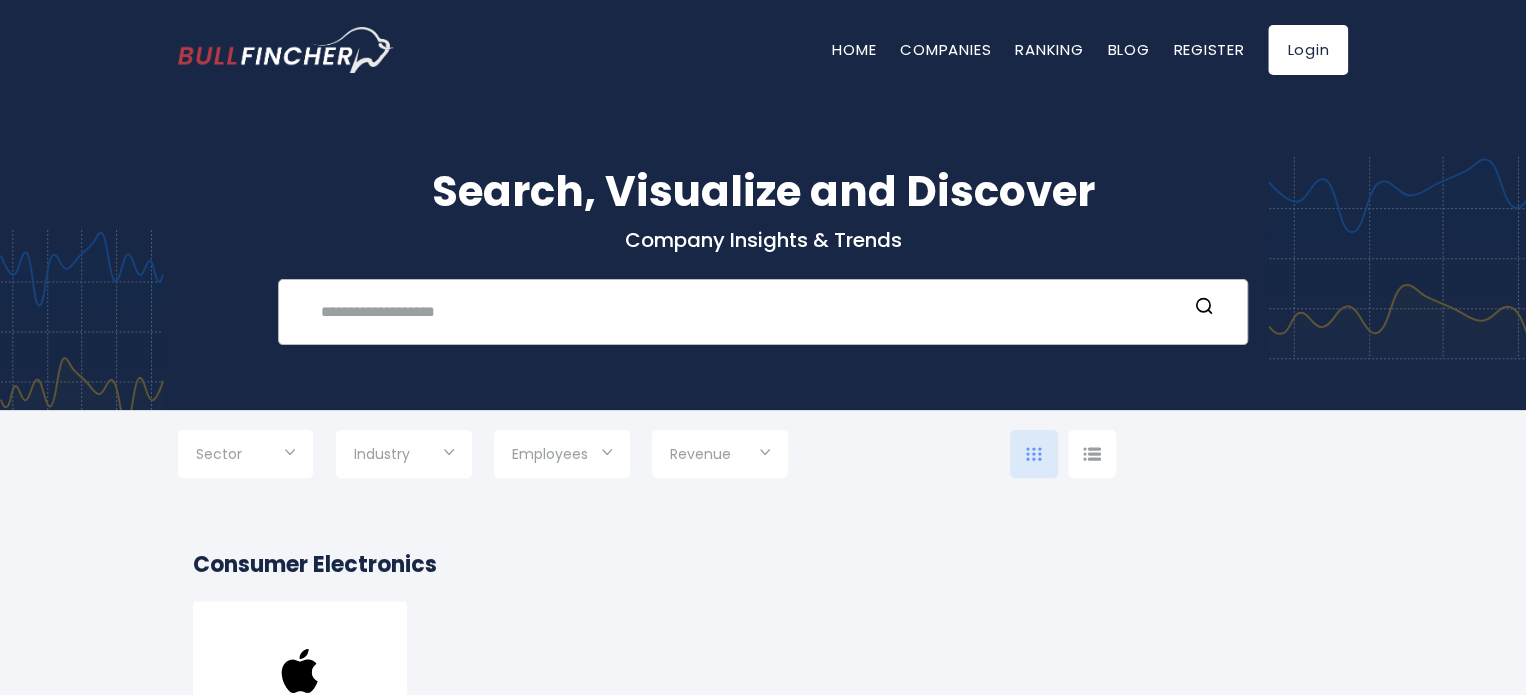 click at bounding box center [748, 311] 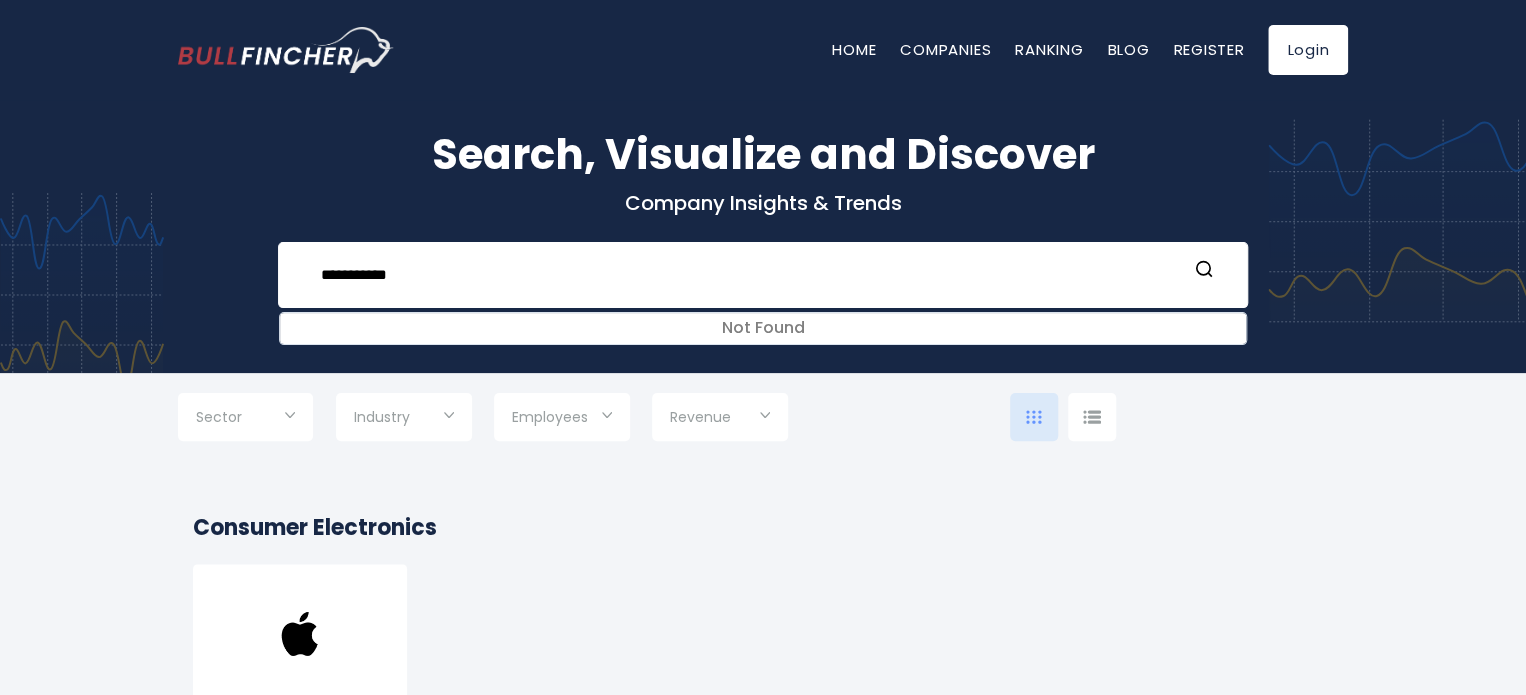 scroll, scrollTop: 0, scrollLeft: 0, axis: both 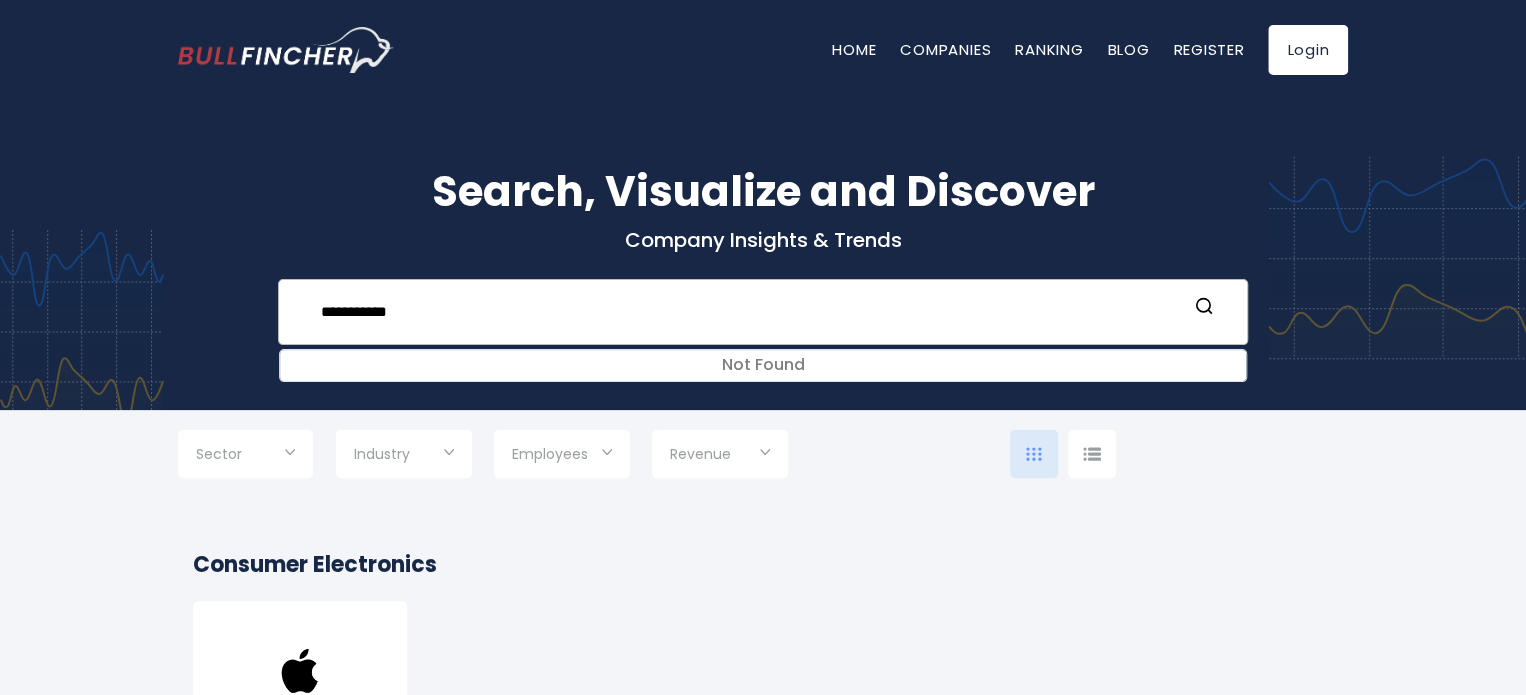 drag, startPoint x: 445, startPoint y: 315, endPoint x: 283, endPoint y: 333, distance: 162.99693 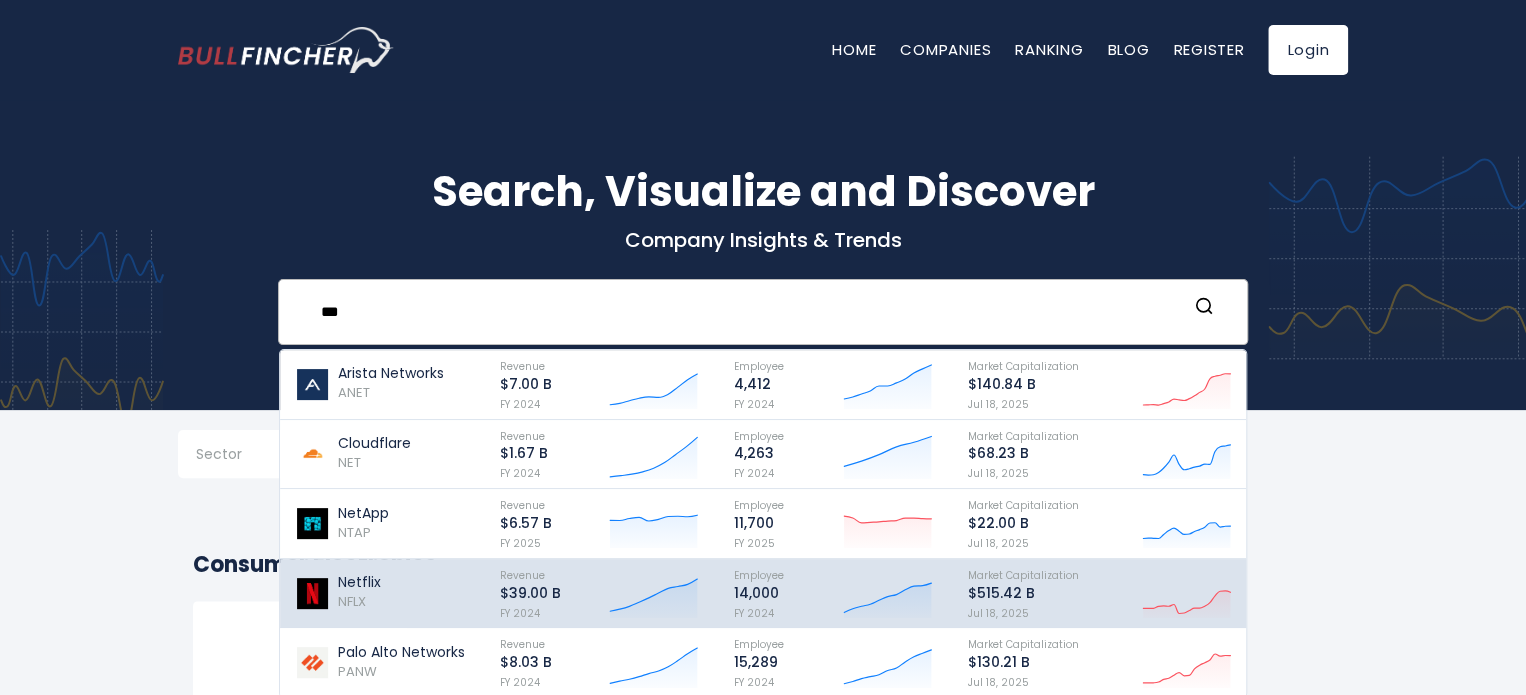 type on "***" 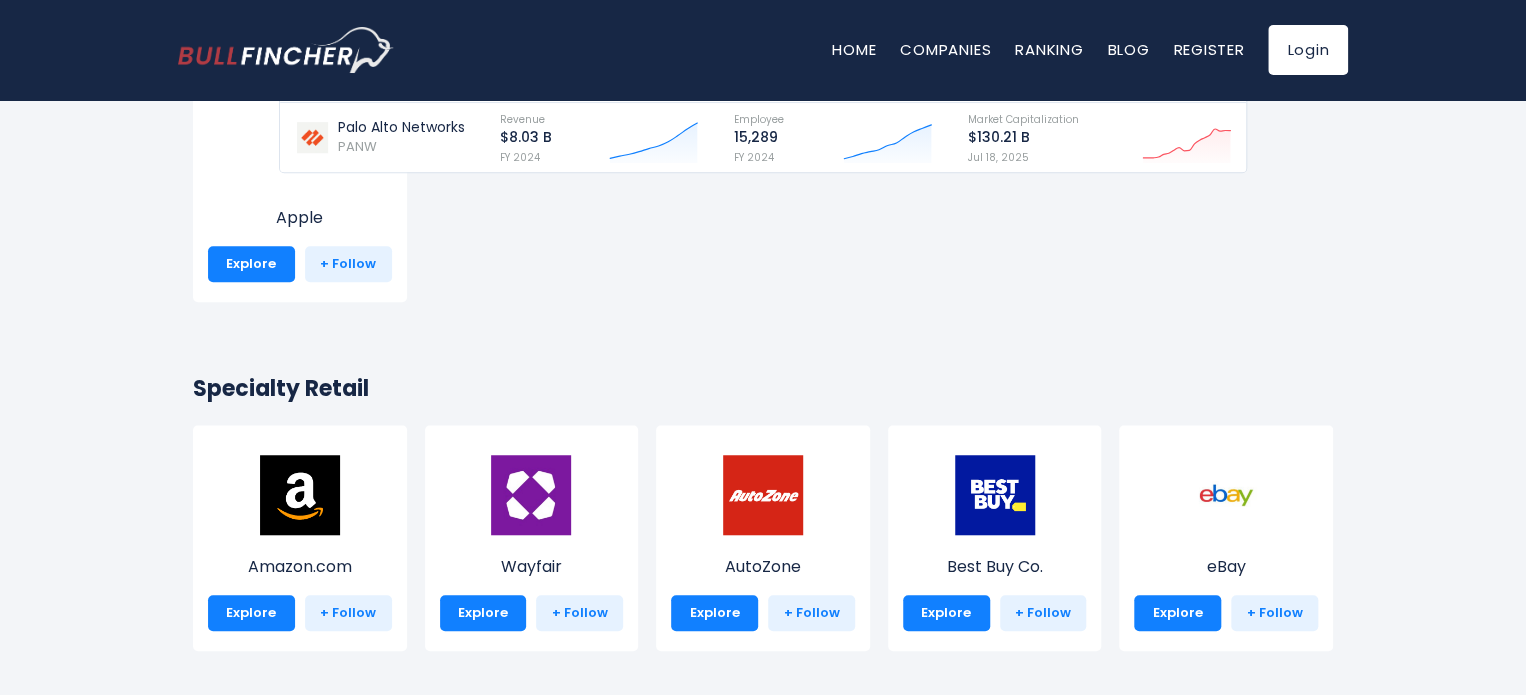 scroll, scrollTop: 533, scrollLeft: 0, axis: vertical 